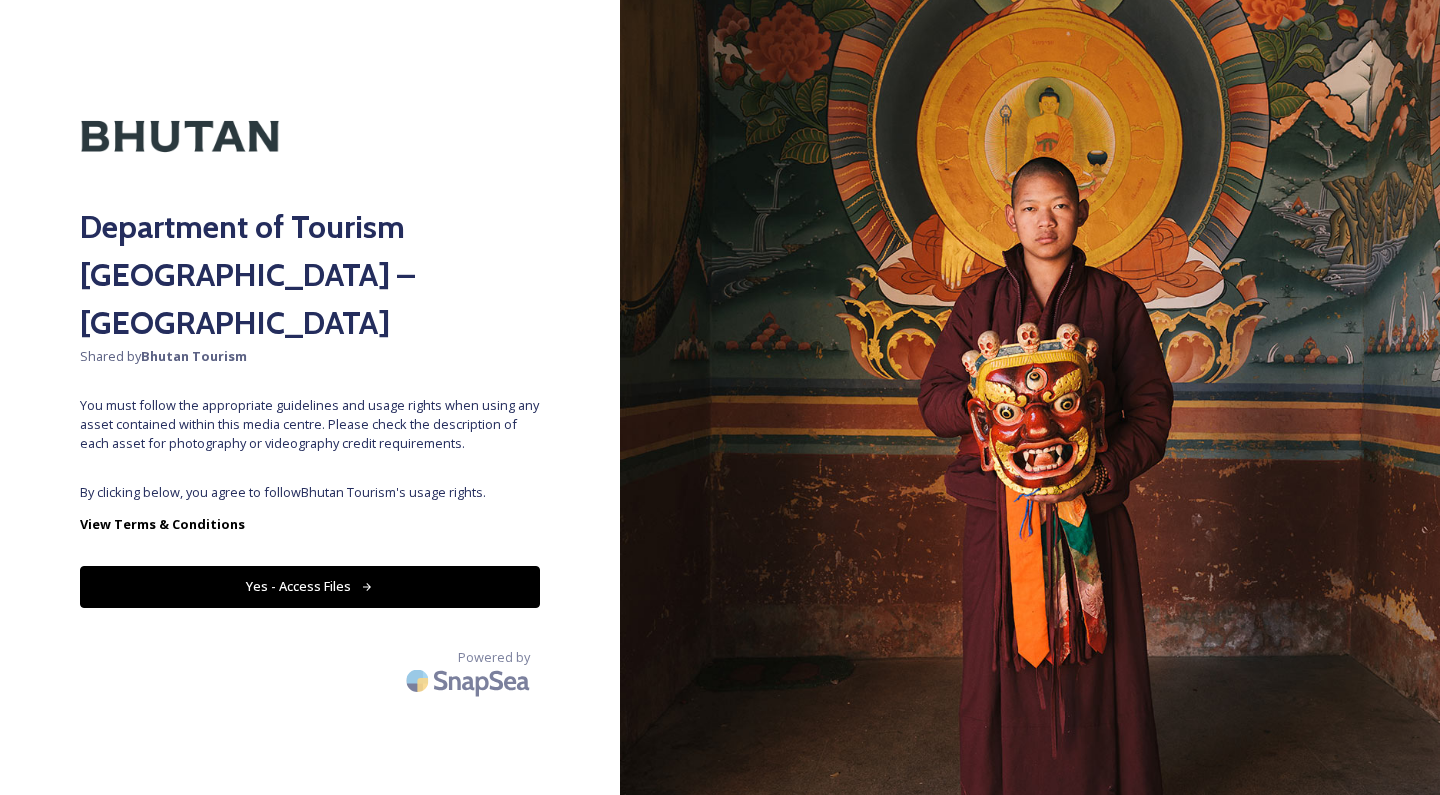 scroll, scrollTop: 0, scrollLeft: 0, axis: both 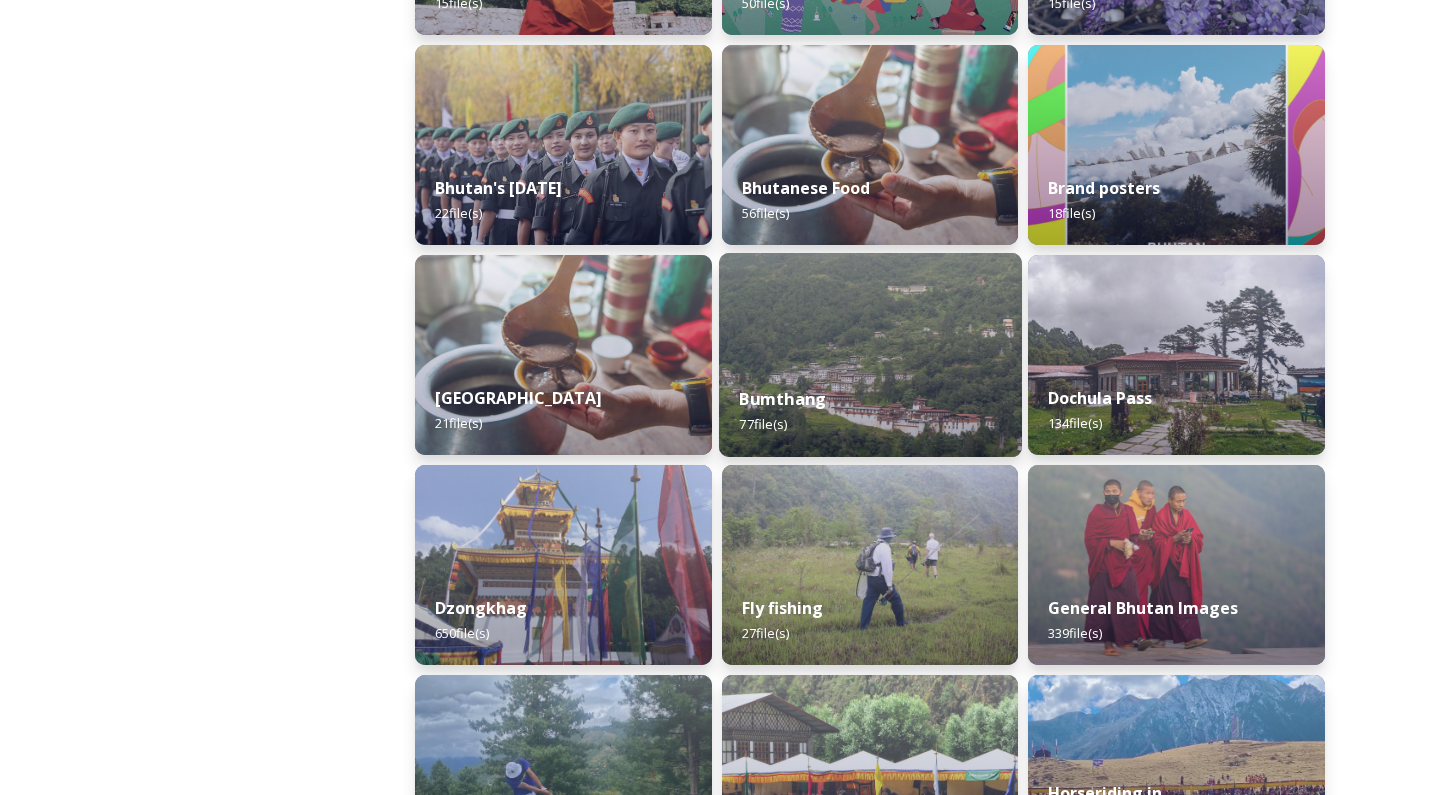 click on "Bumthang" at bounding box center (782, 399) 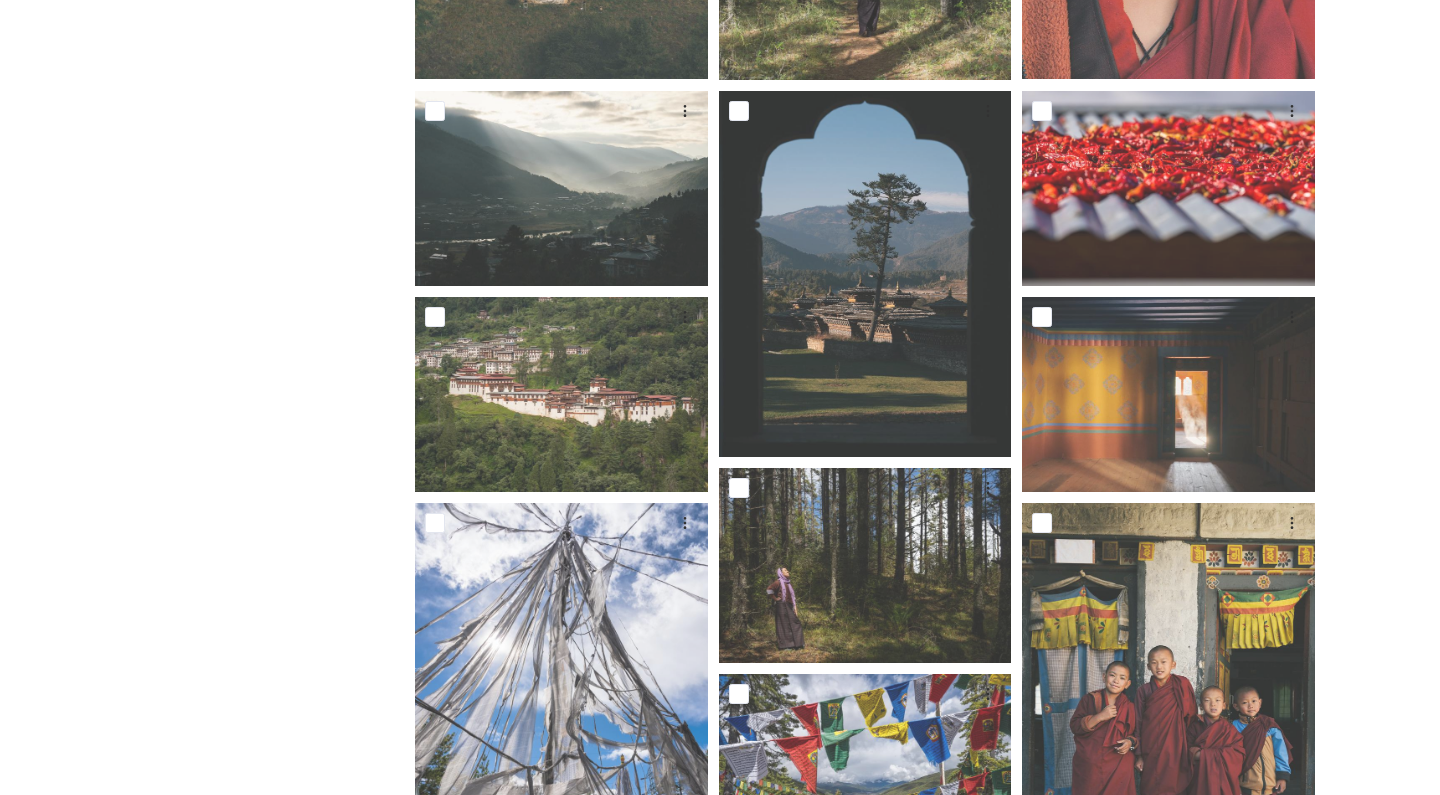 scroll, scrollTop: 766, scrollLeft: 0, axis: vertical 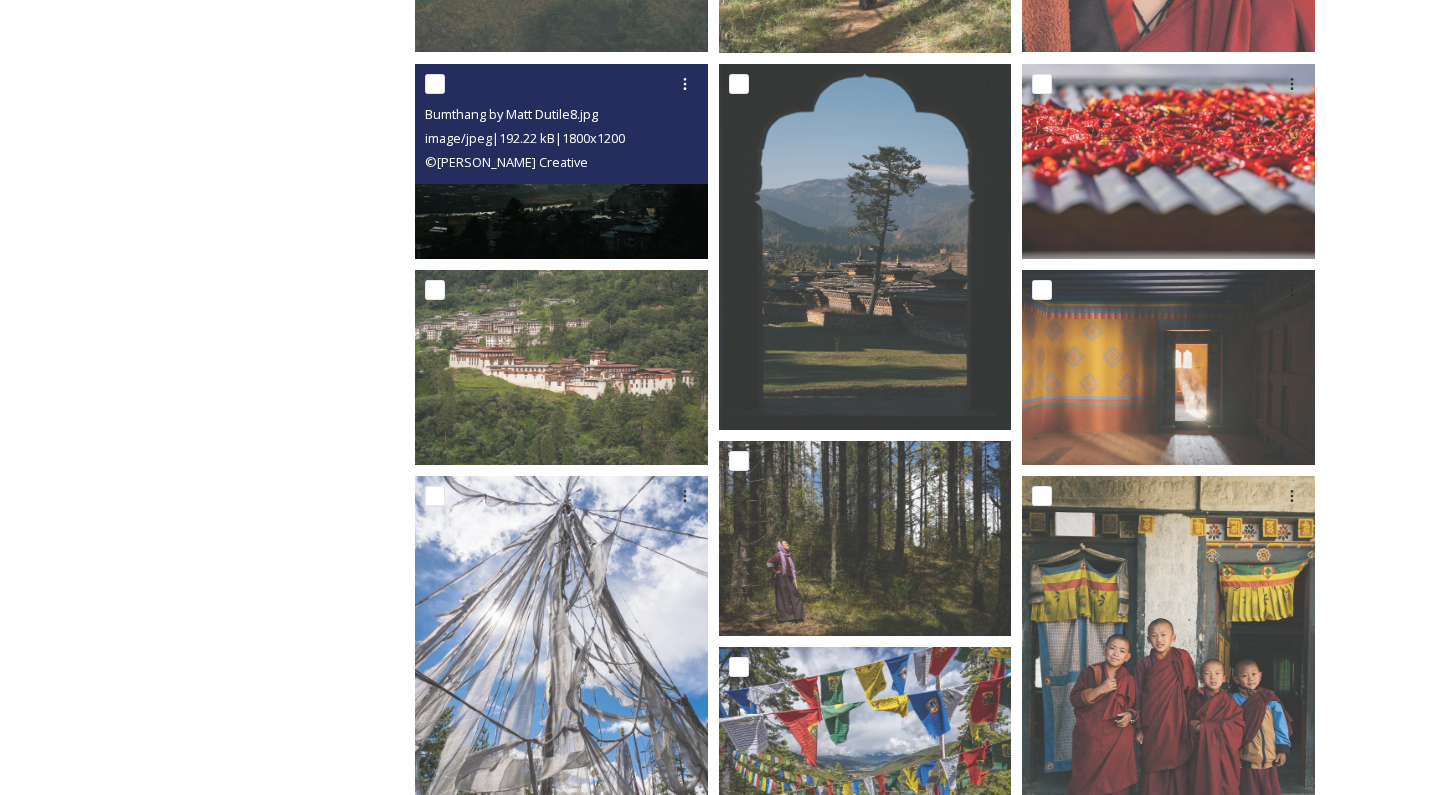 click at bounding box center [561, 160] 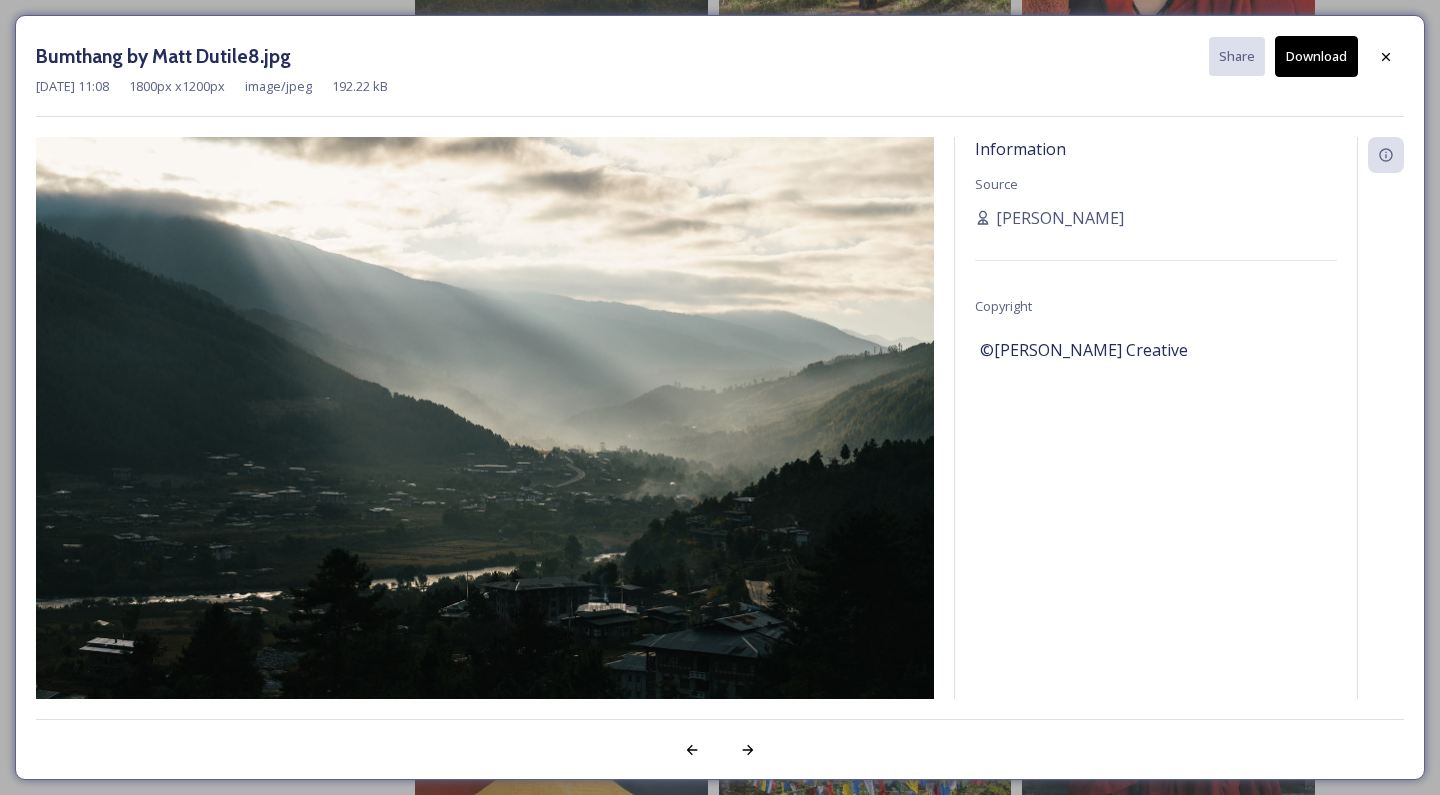 click on "Download" at bounding box center [1316, 56] 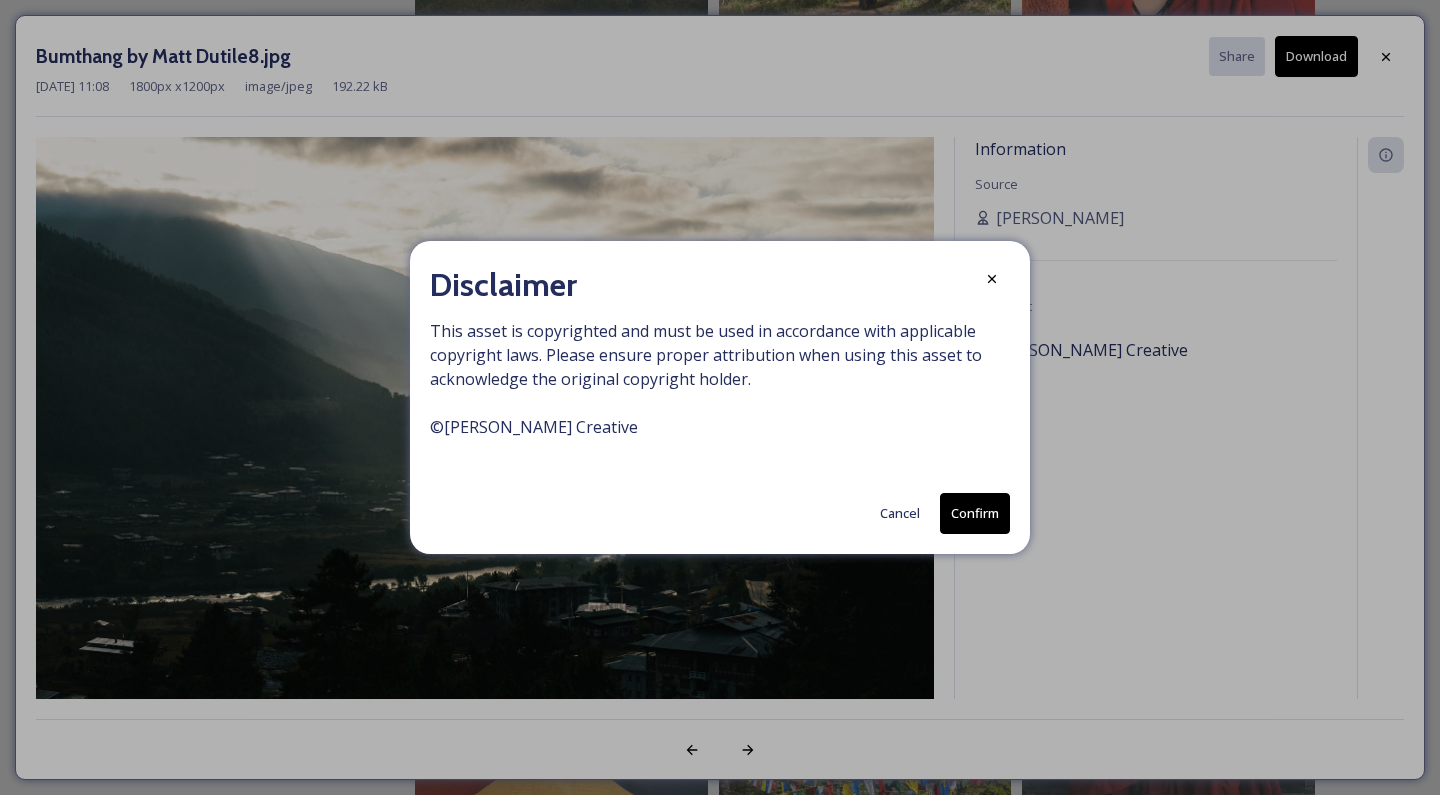 click on "Confirm" at bounding box center (975, 513) 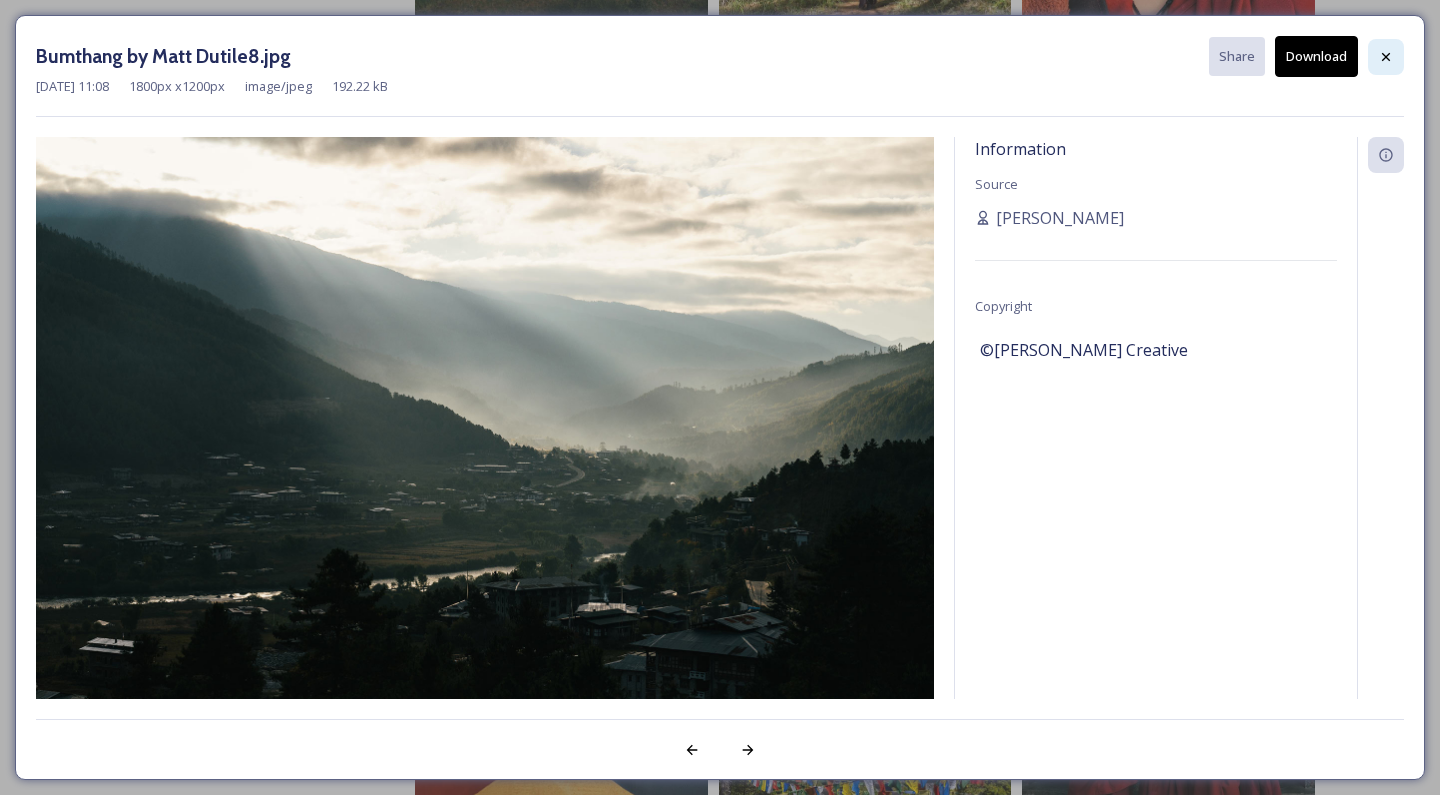 click 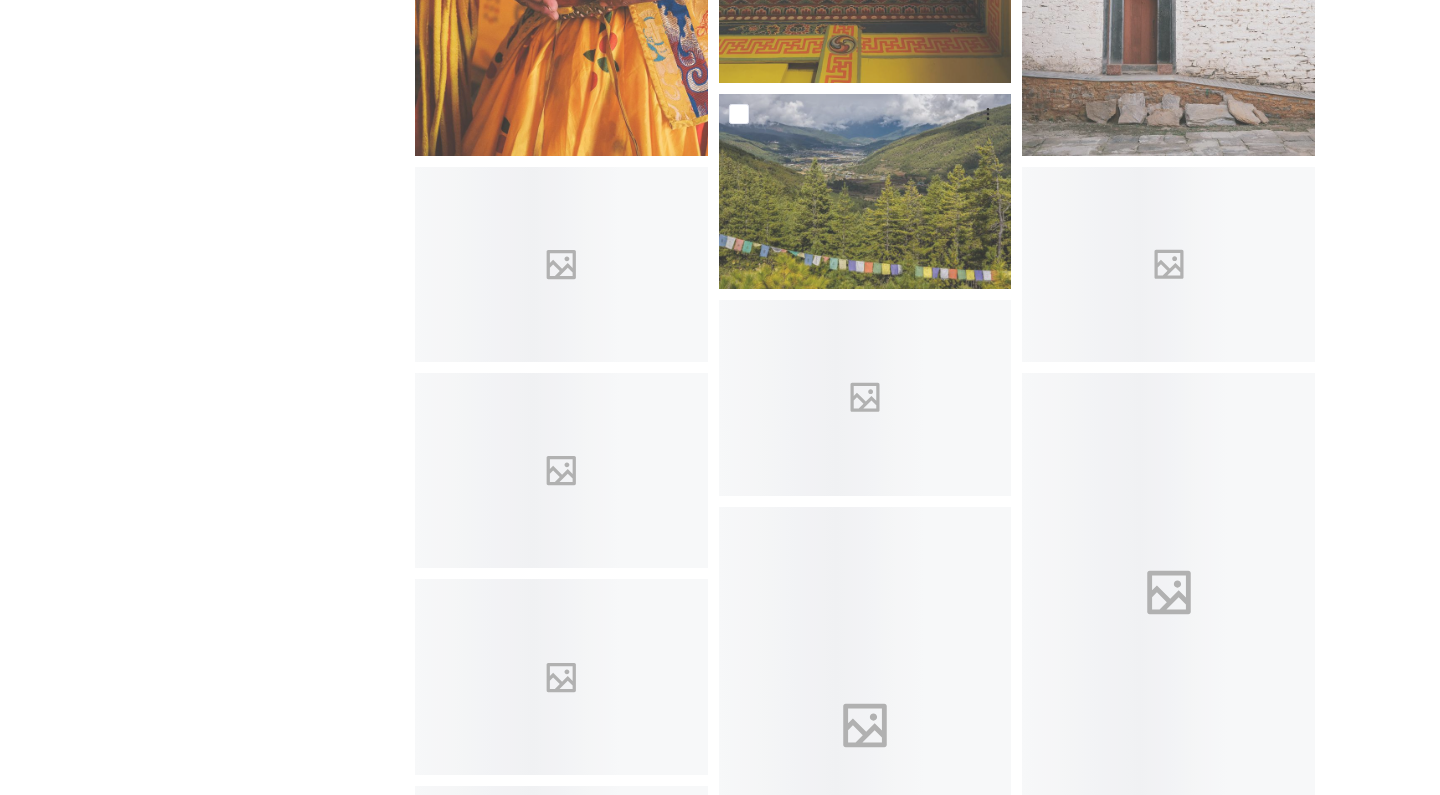 scroll, scrollTop: 2919, scrollLeft: 0, axis: vertical 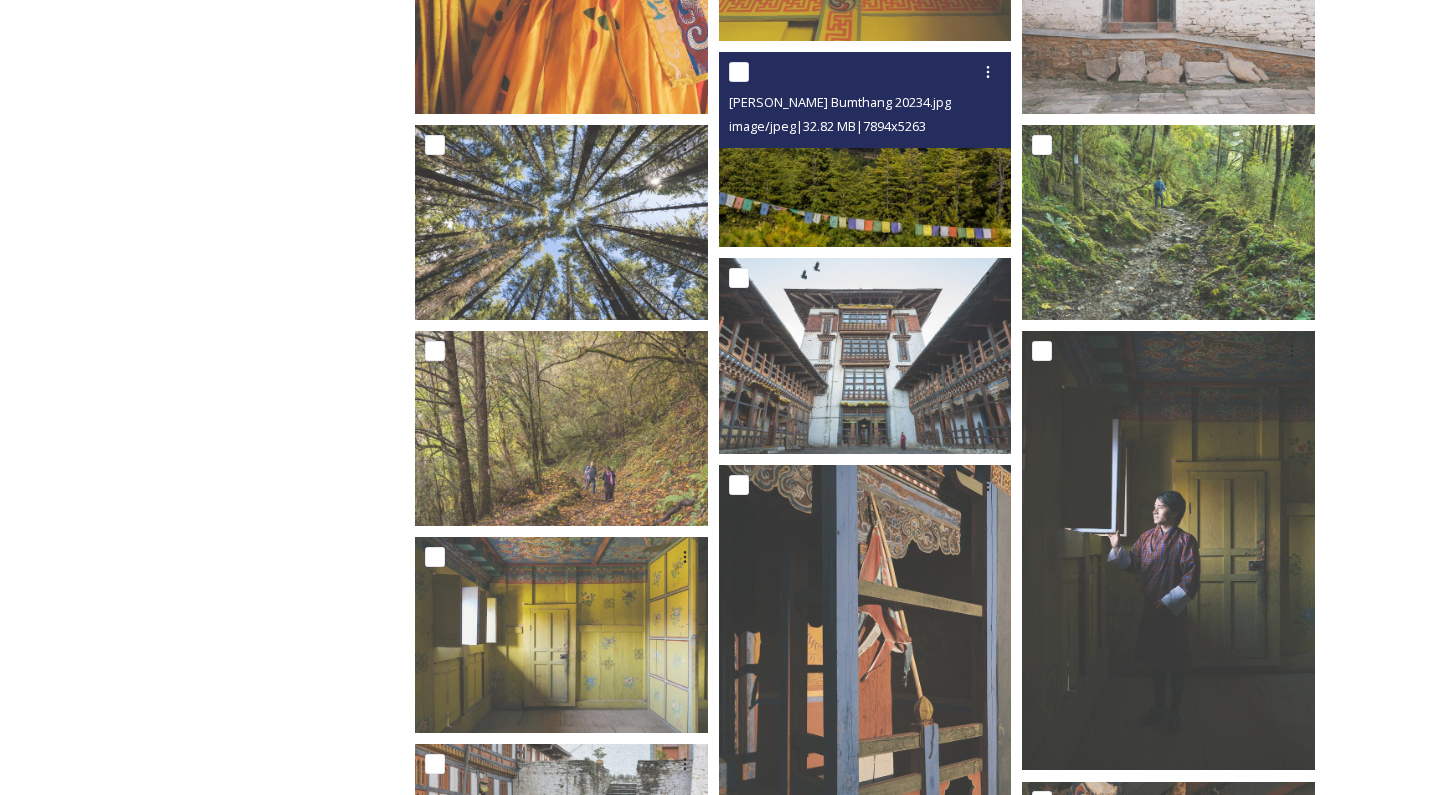 click at bounding box center (865, 149) 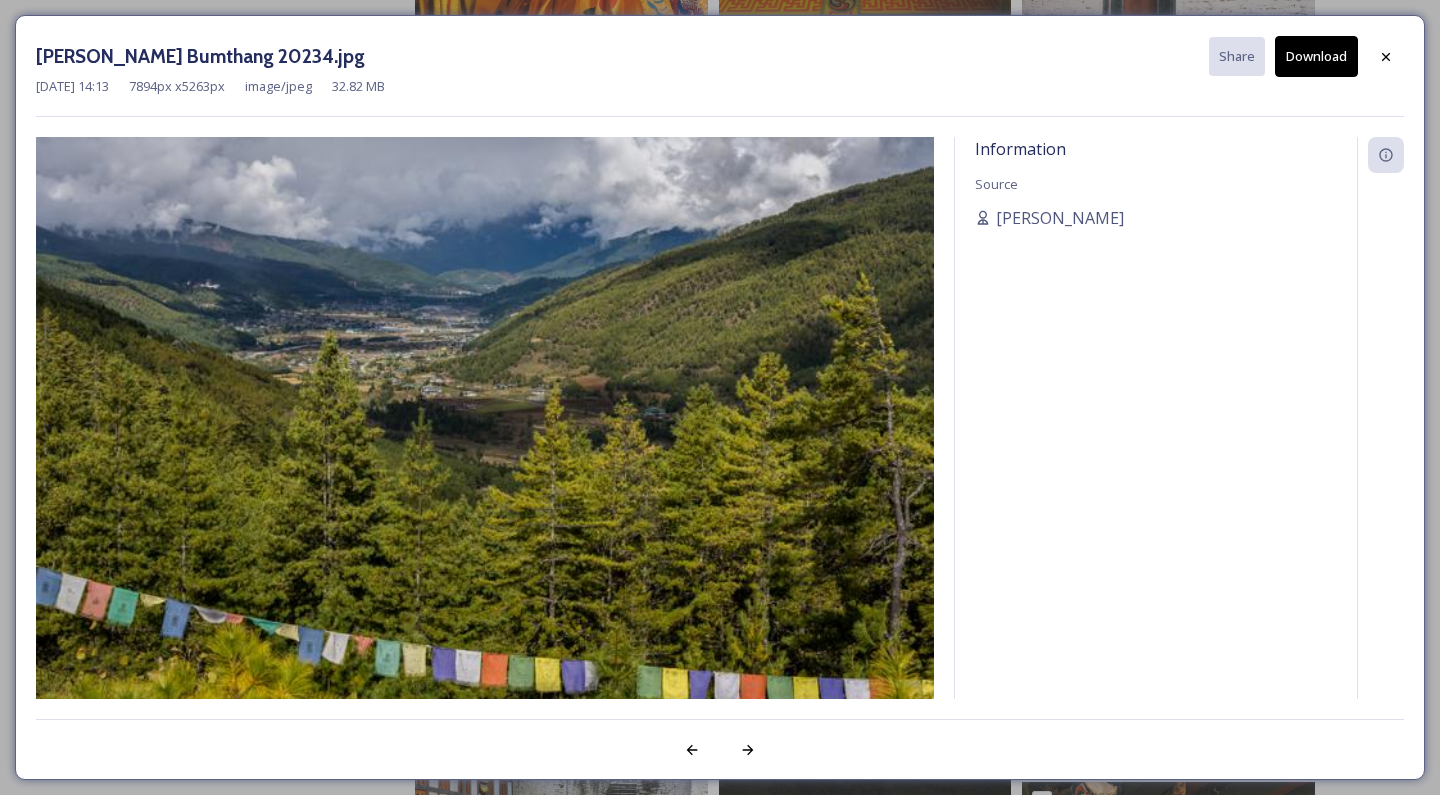 click on "Download" at bounding box center [1316, 56] 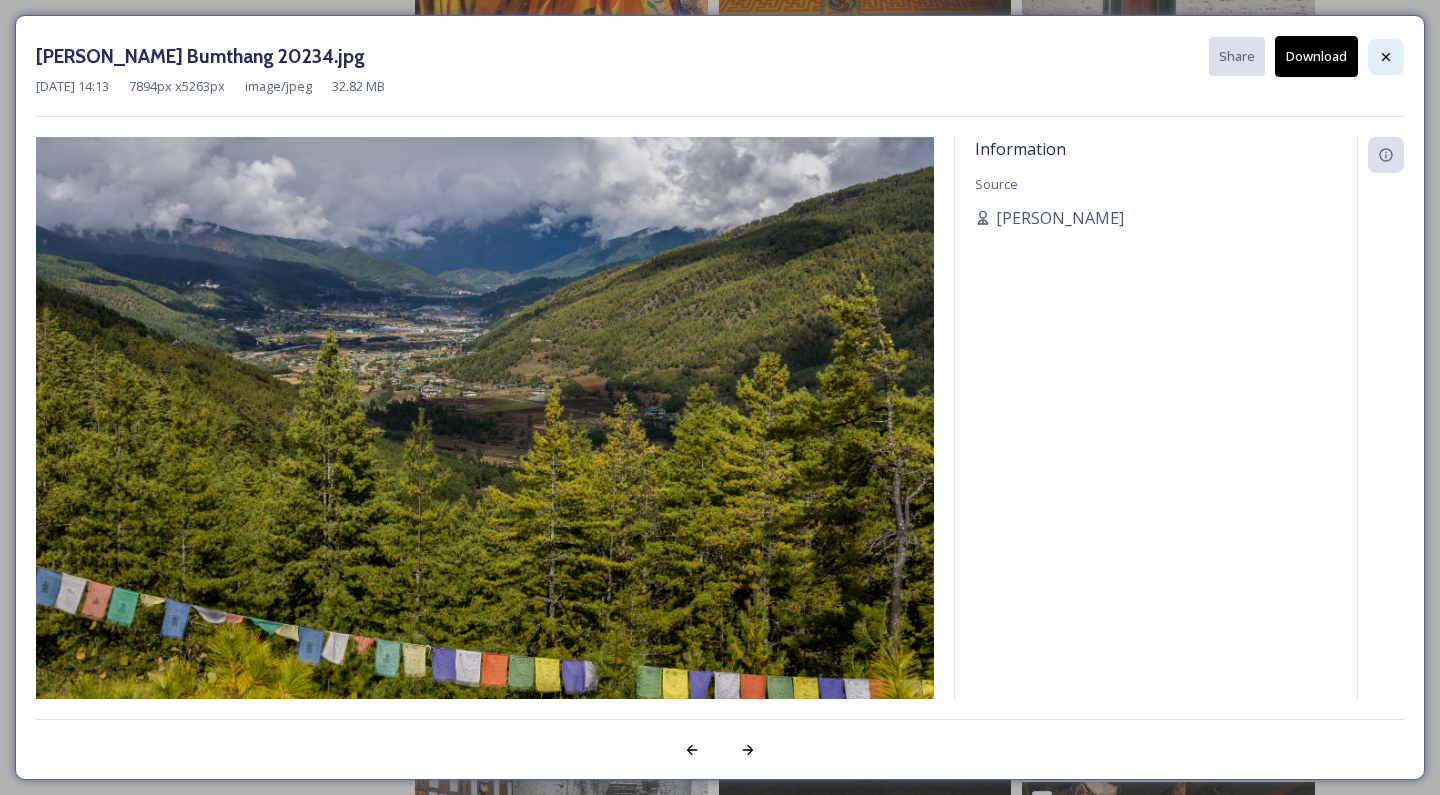 click 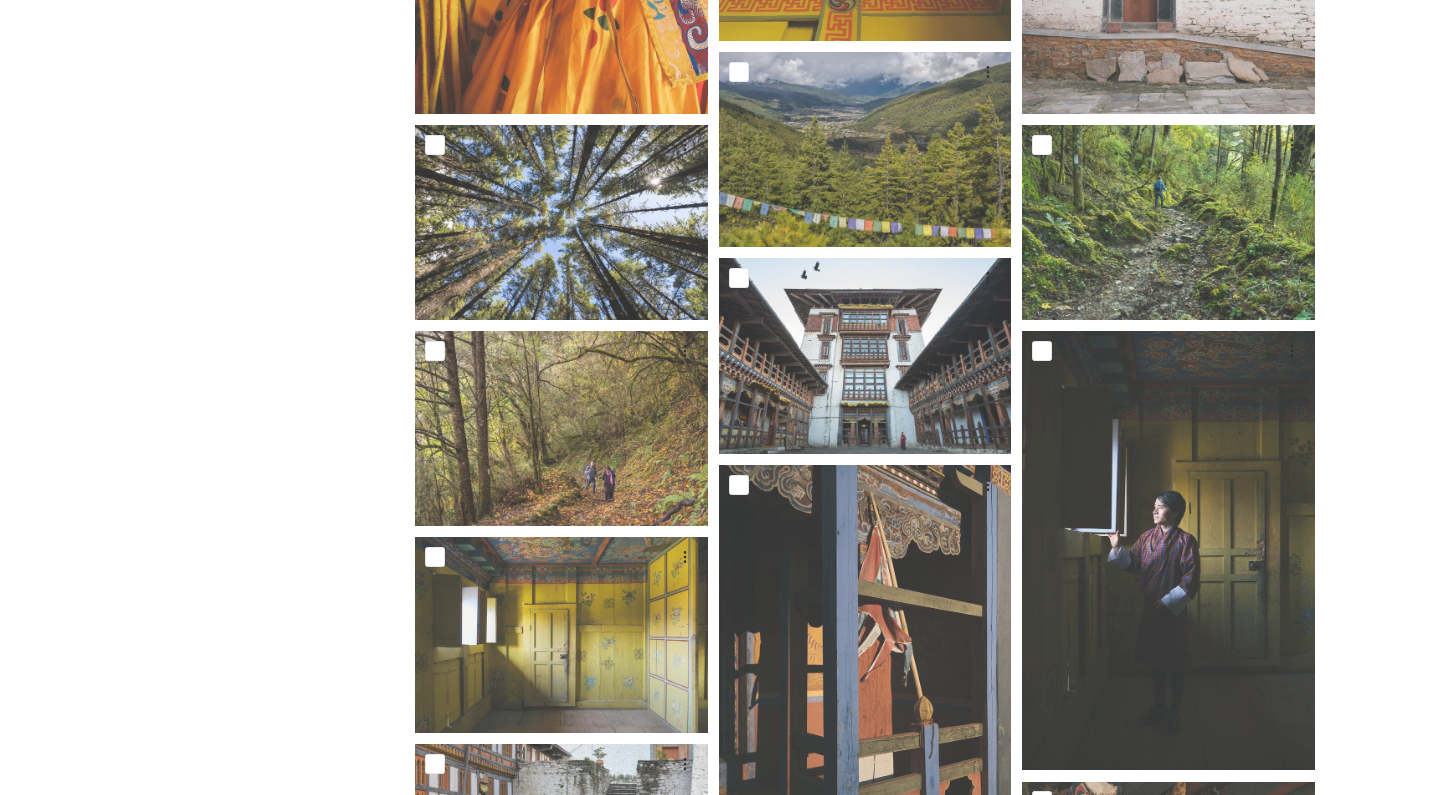 click on "Shared by:  Bhutan Tourism A library of images, videos and other digital assets relating to [GEOGRAPHIC_DATA]. You can find images and documents by performing a quick or advanced search or by browsing the folders. Commercial use is not allowed." at bounding box center [225, 2056] 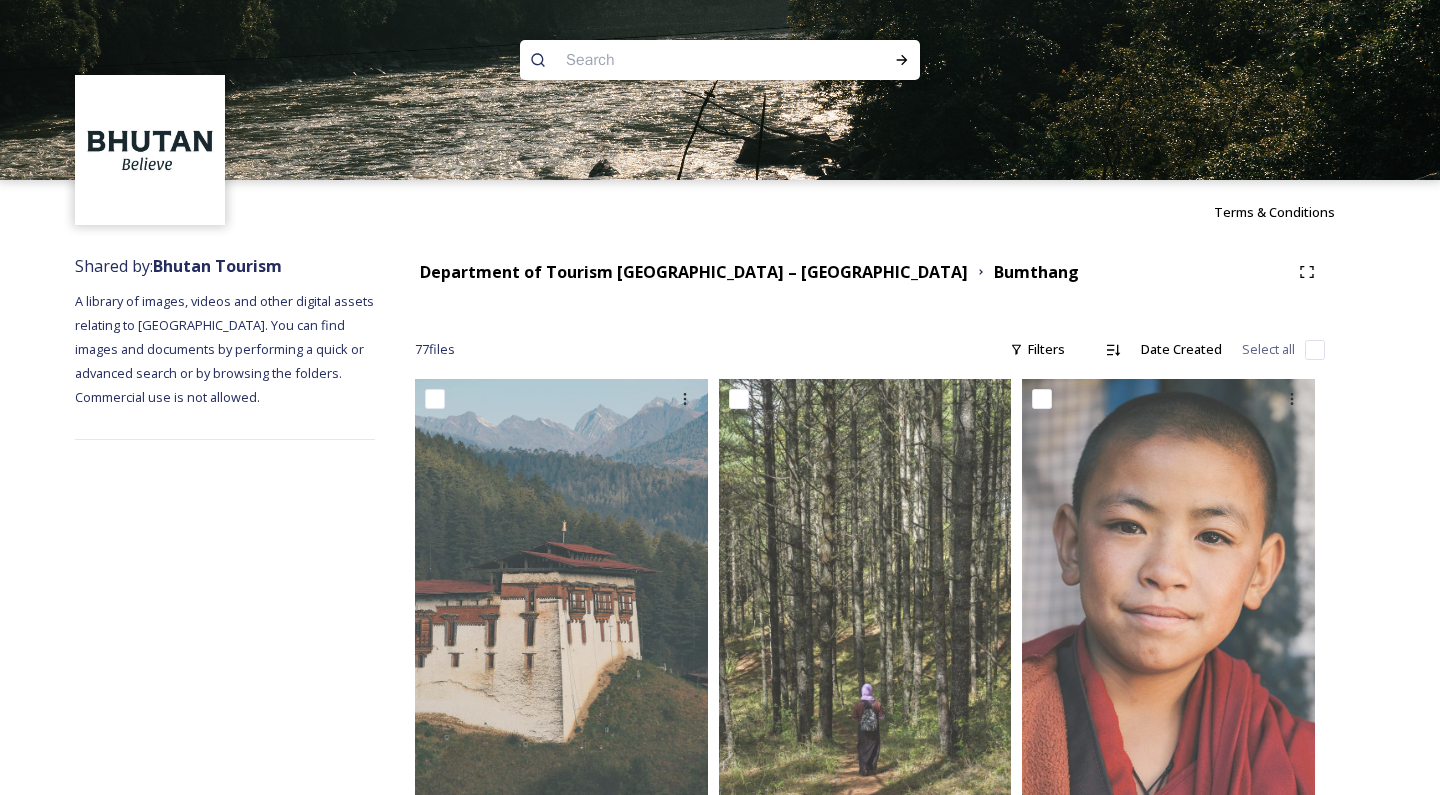 scroll, scrollTop: 0, scrollLeft: 0, axis: both 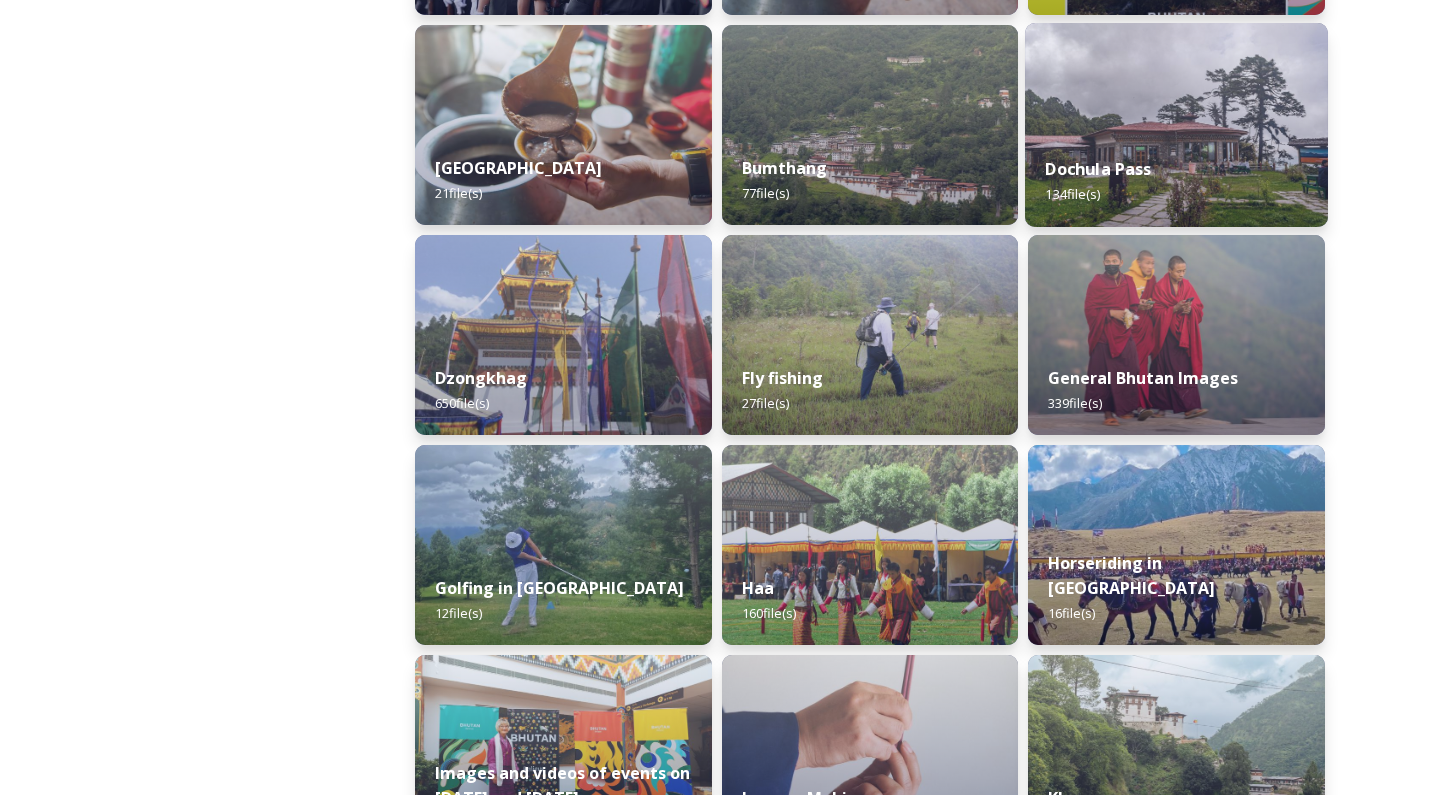 click on "Dochula Pass" at bounding box center [1099, 169] 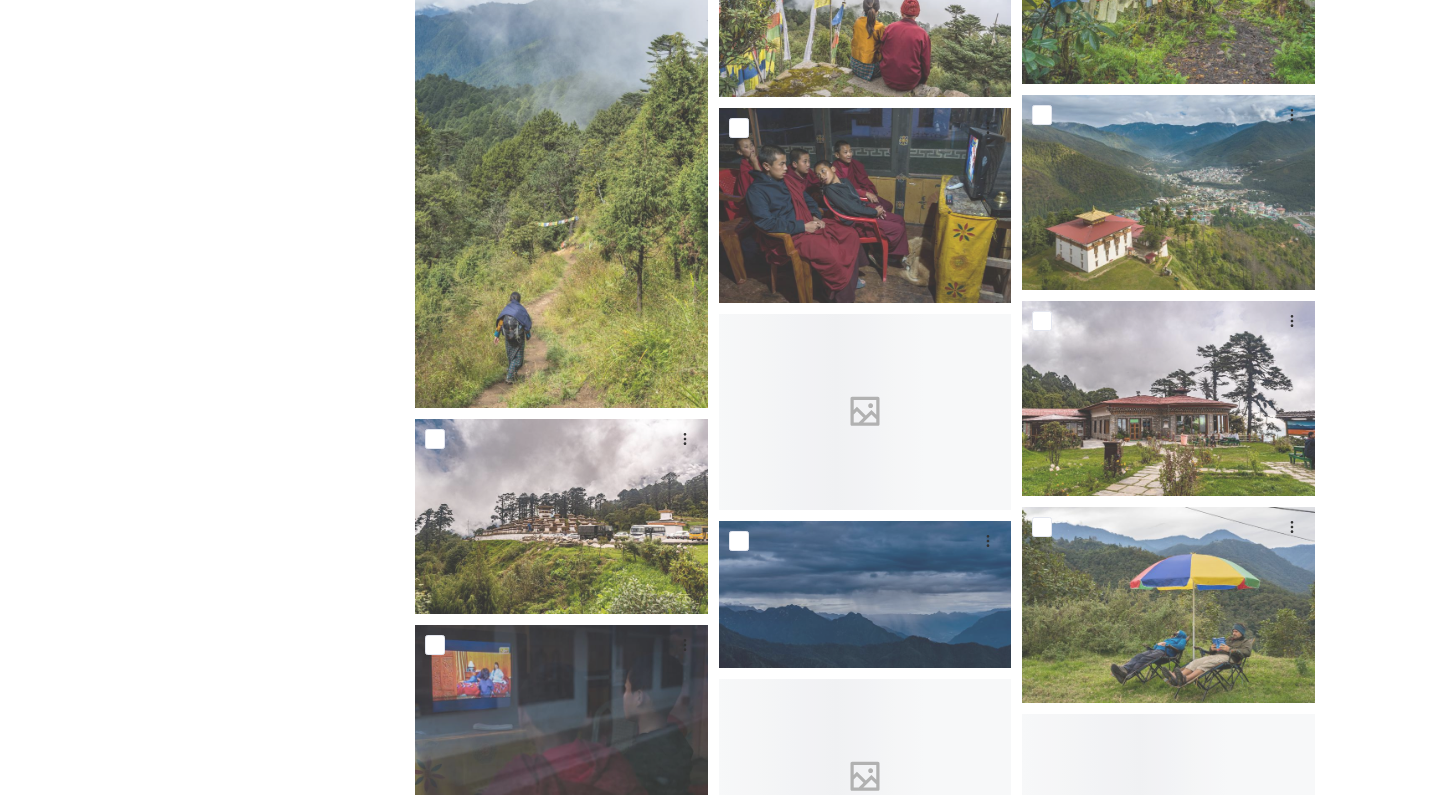 scroll, scrollTop: 6355, scrollLeft: 0, axis: vertical 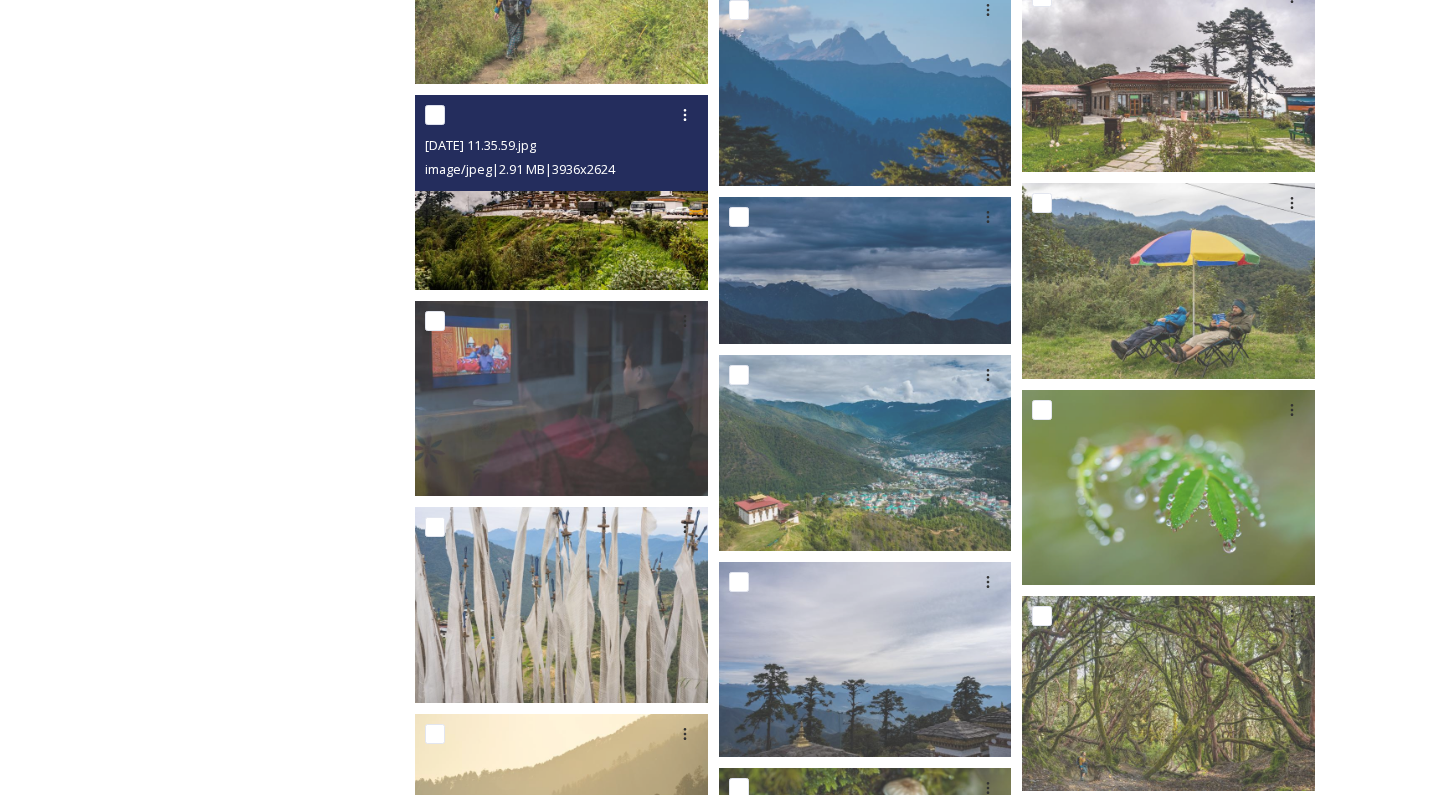 click at bounding box center [561, 192] 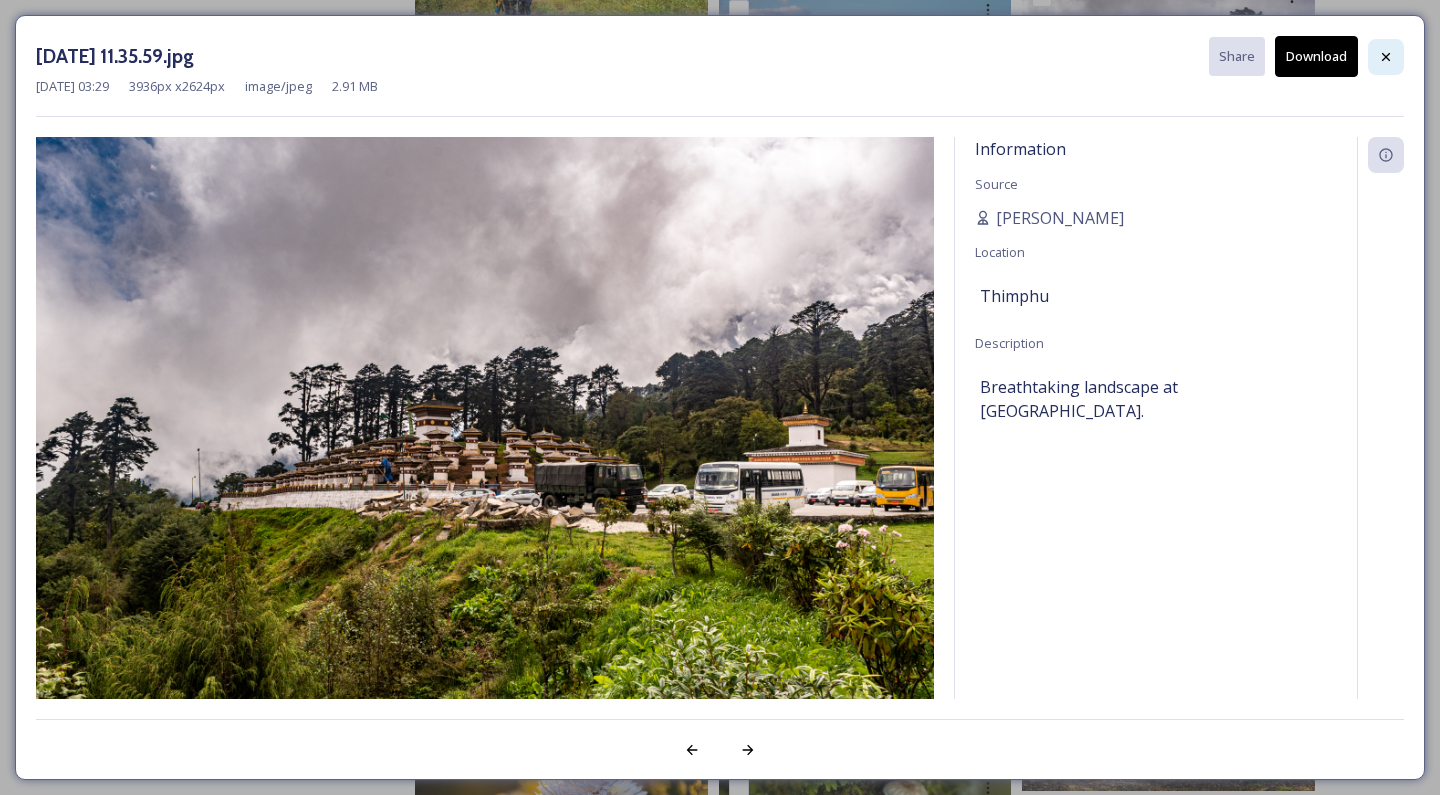 click 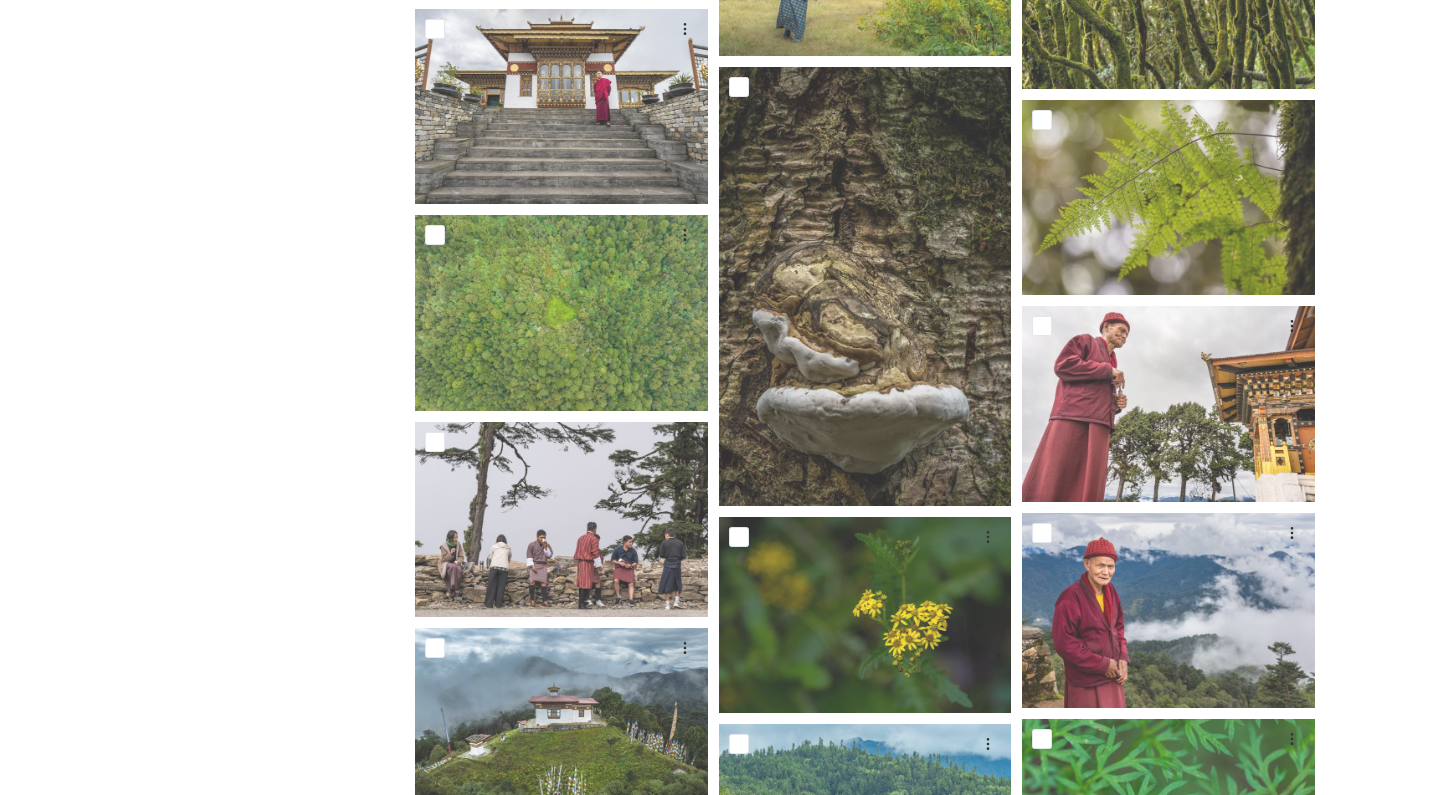 scroll, scrollTop: 8154, scrollLeft: 0, axis: vertical 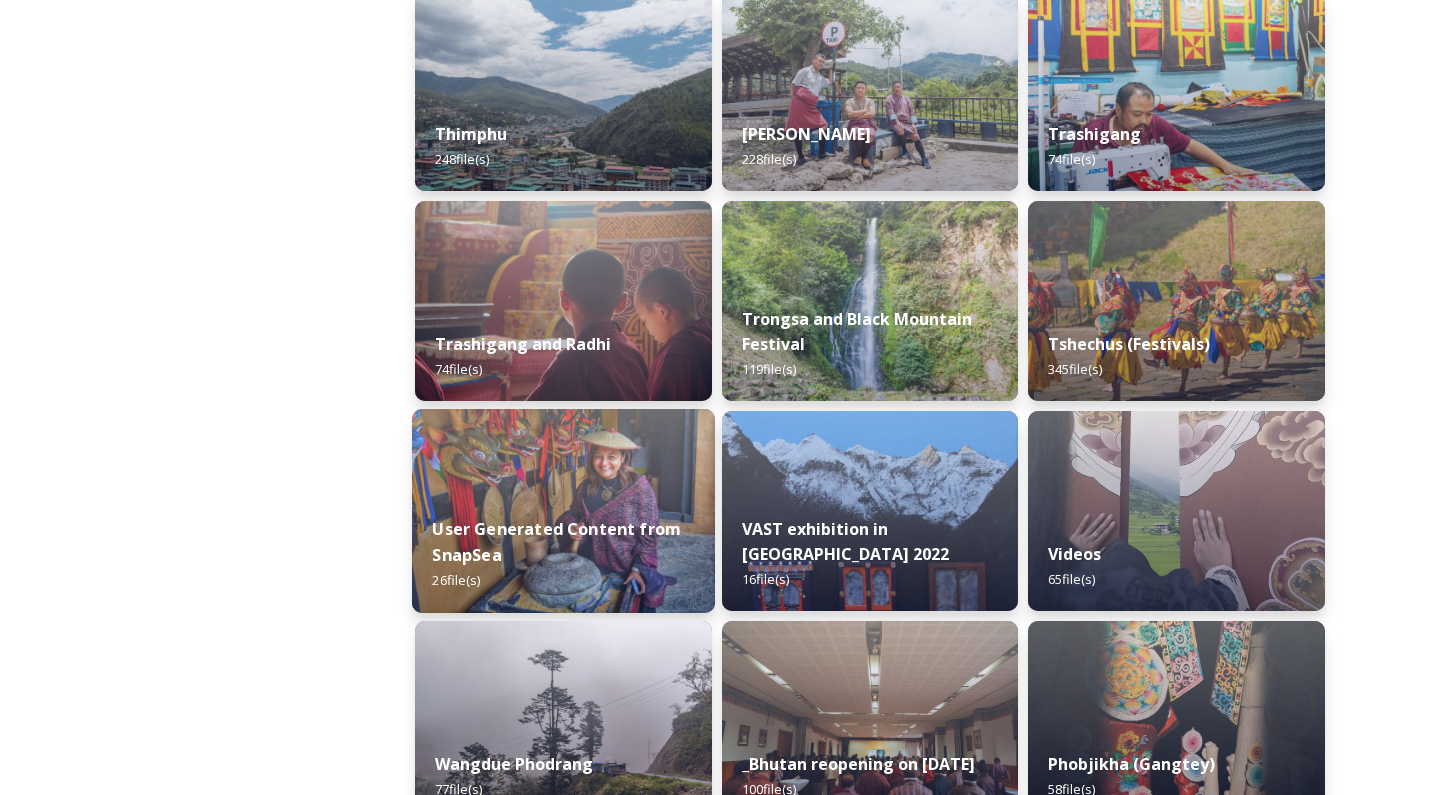 click on "User Generated Content from SnapSea 26  file(s)" at bounding box center [563, 555] 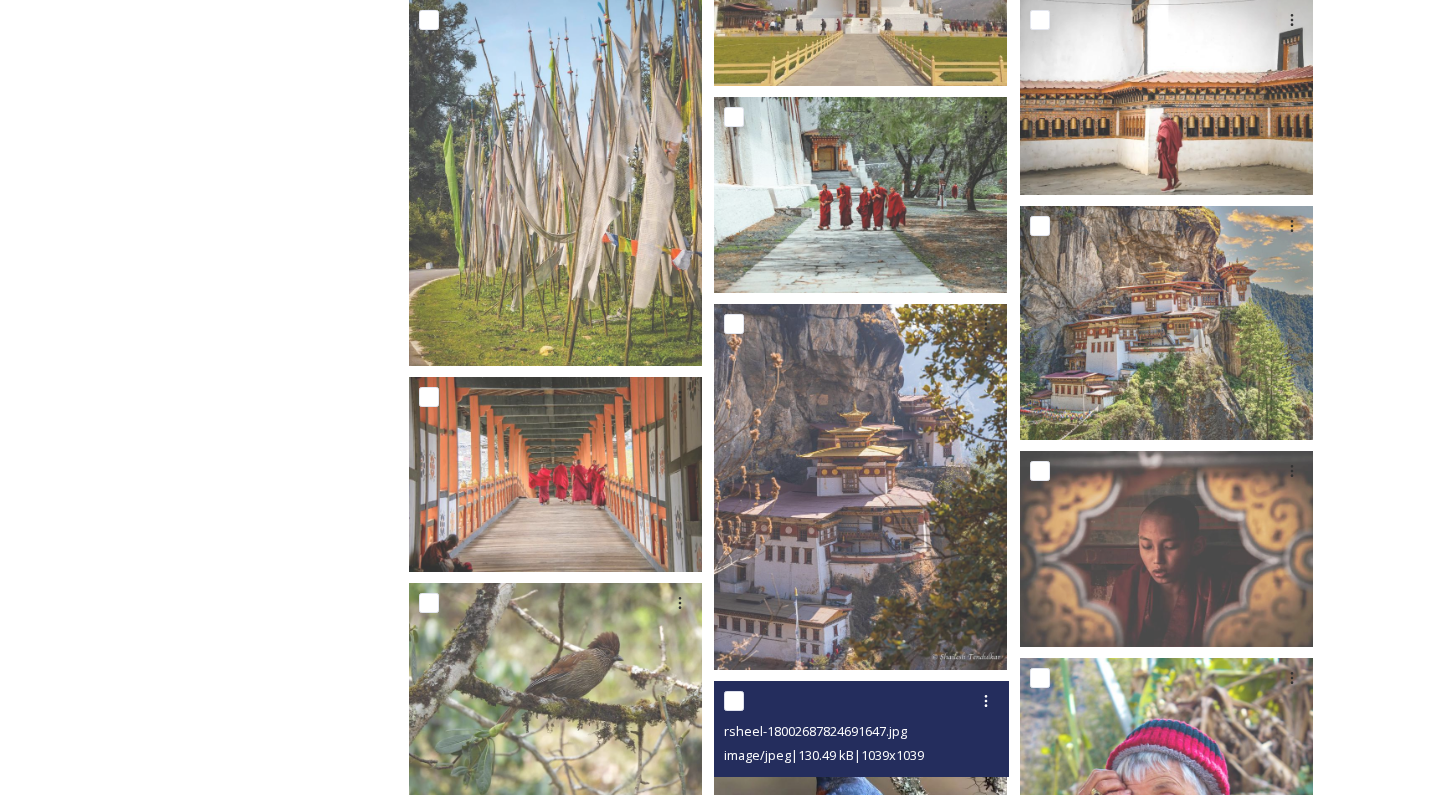 scroll, scrollTop: 454, scrollLeft: 0, axis: vertical 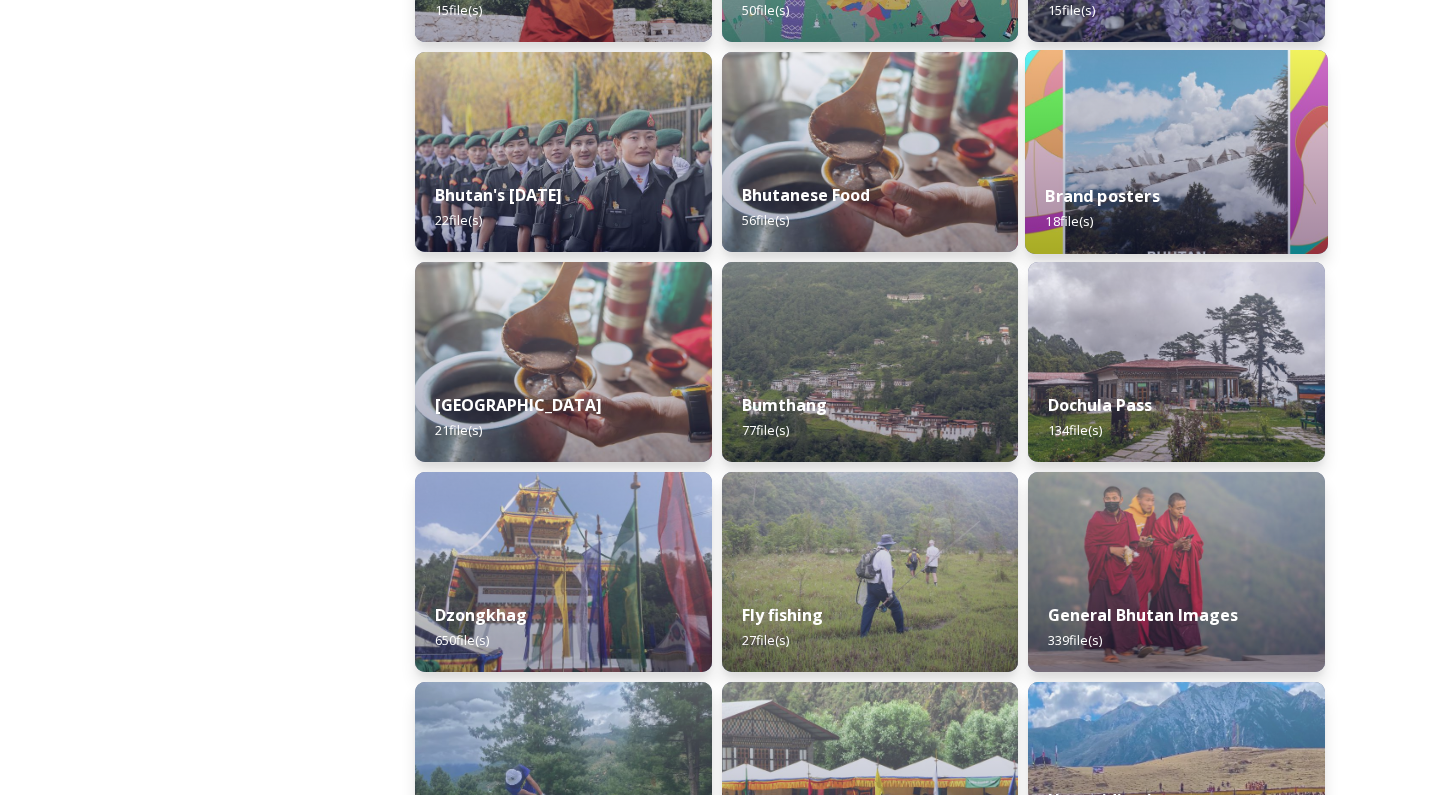 click on "Brand posters 18  file(s)" at bounding box center [1176, 208] 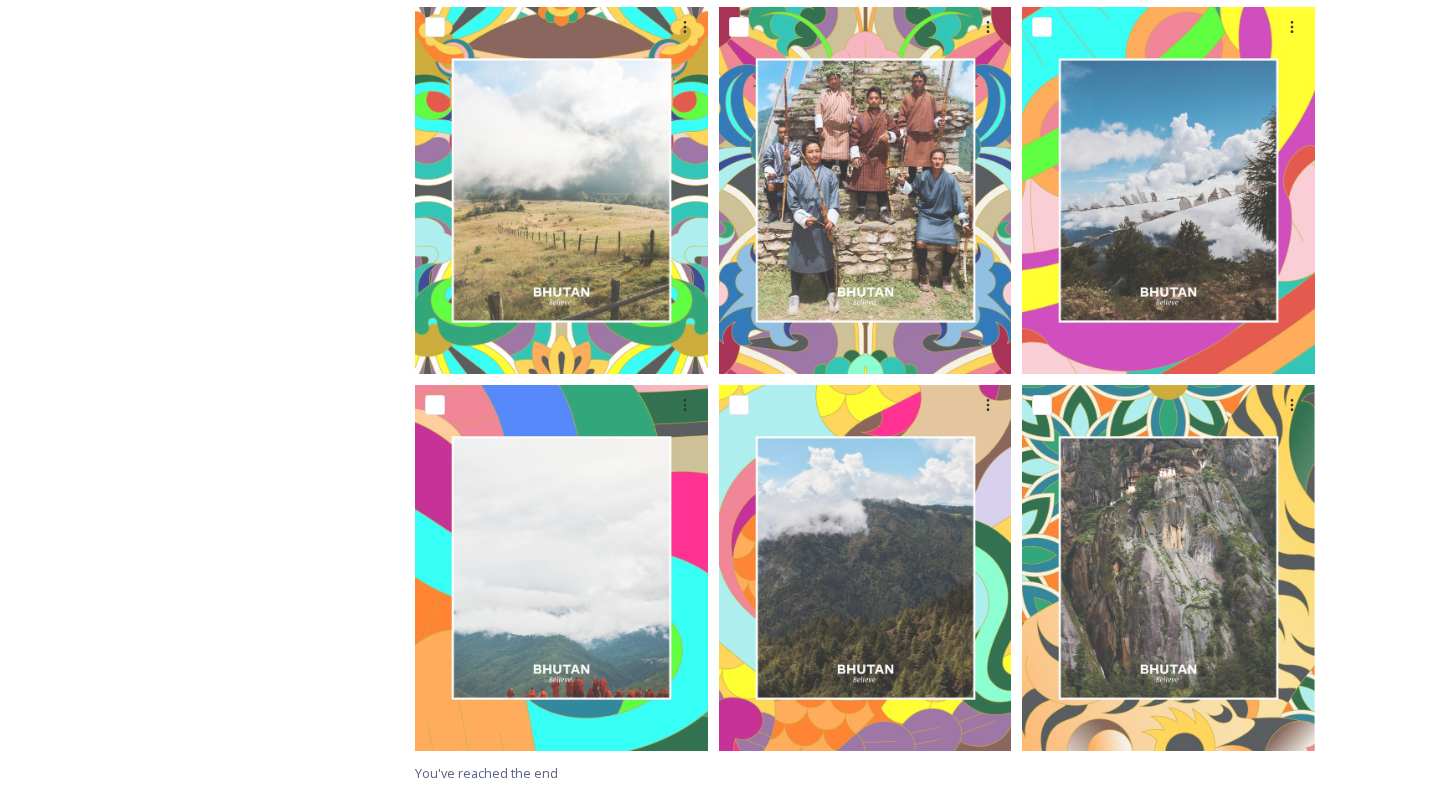 scroll, scrollTop: 1881, scrollLeft: 0, axis: vertical 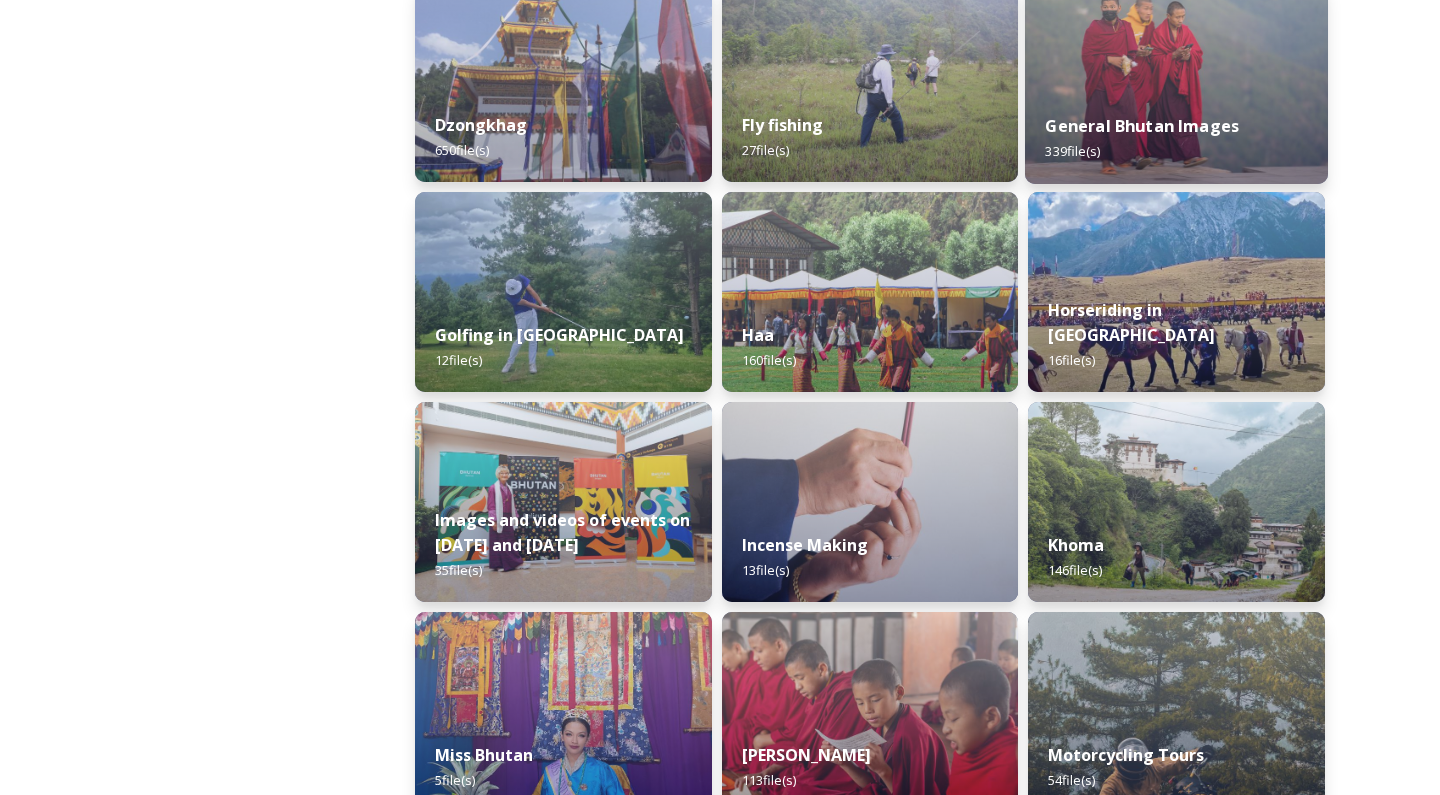 click on "General Bhutan Images" at bounding box center (1143, 126) 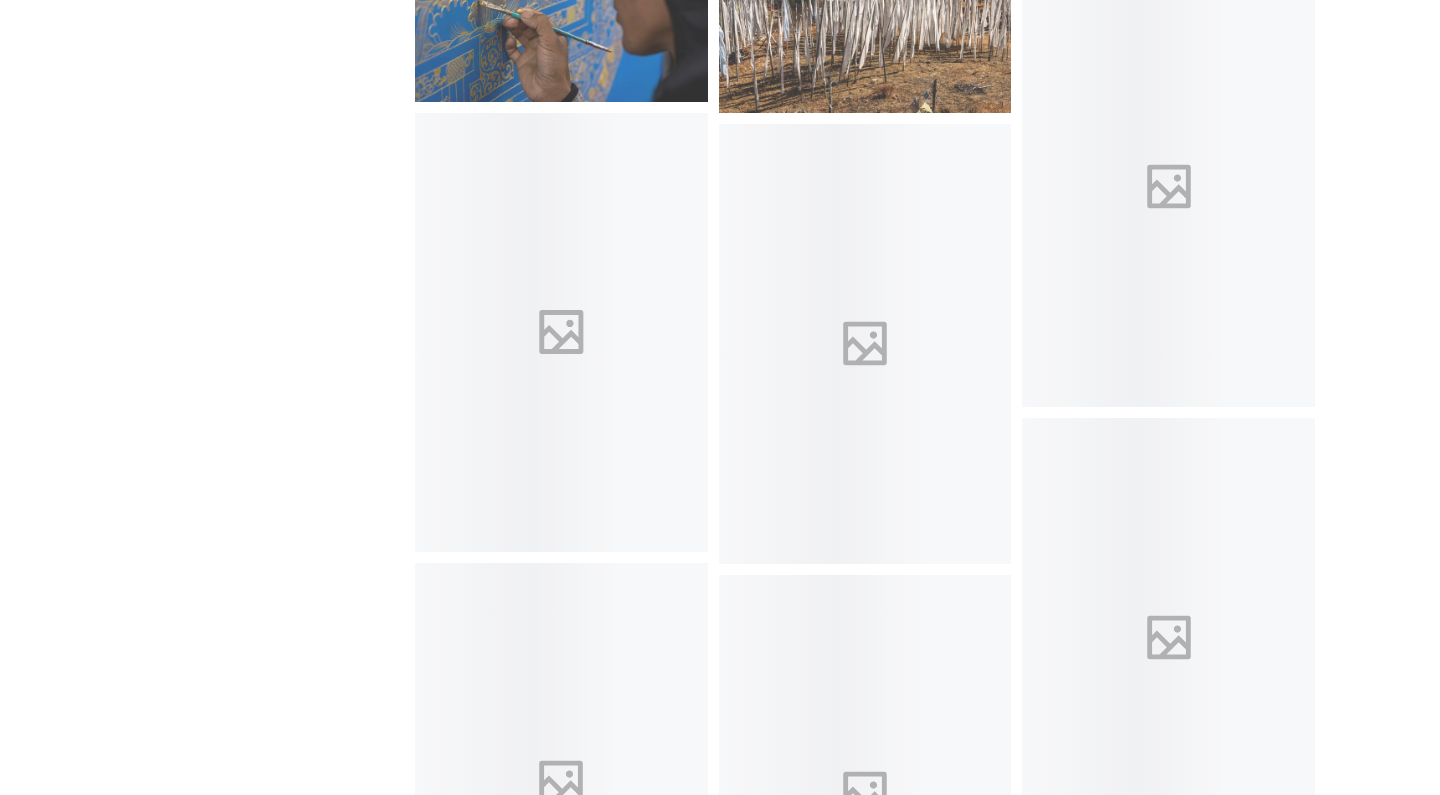 scroll, scrollTop: 7758, scrollLeft: 0, axis: vertical 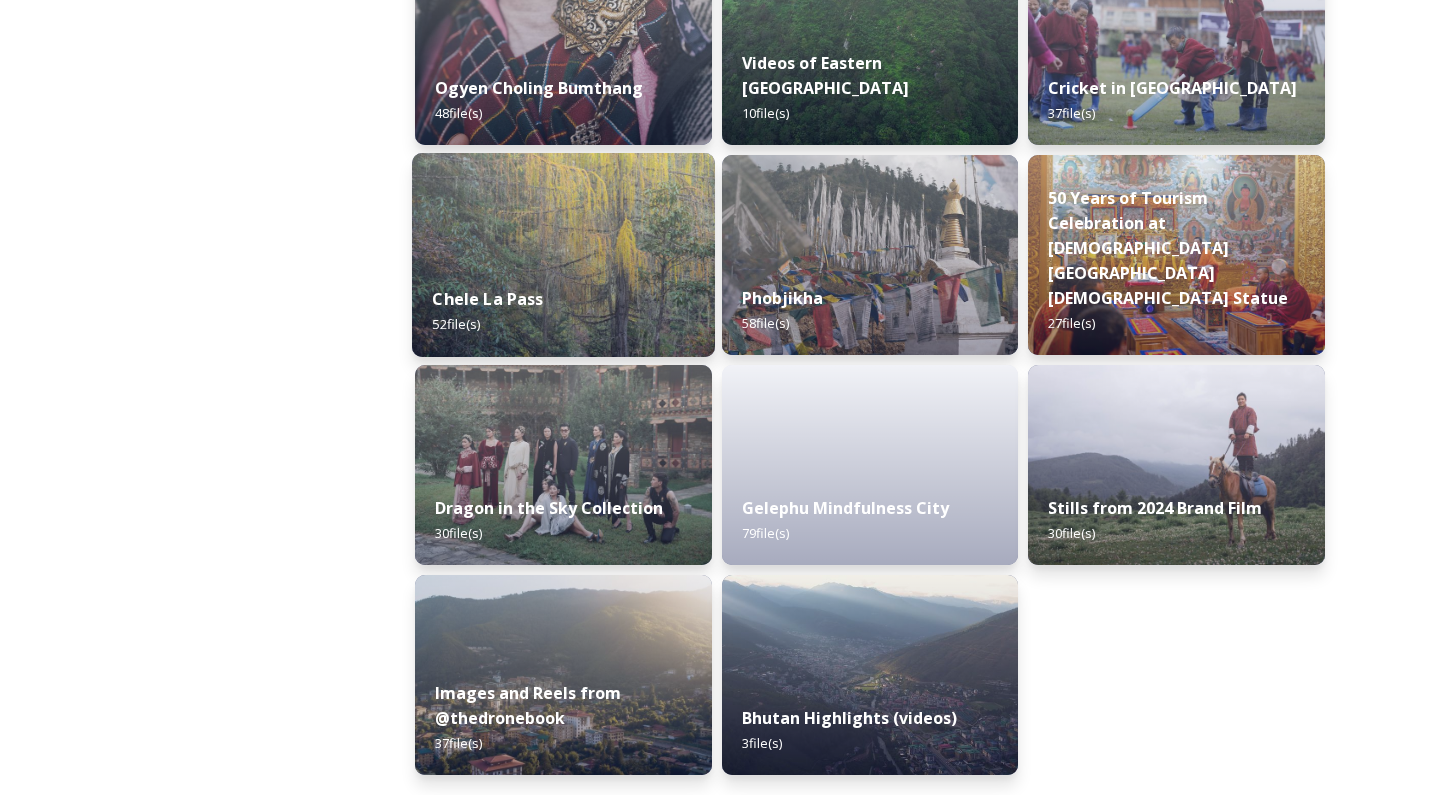 click on "Chele La Pass" at bounding box center (487, 299) 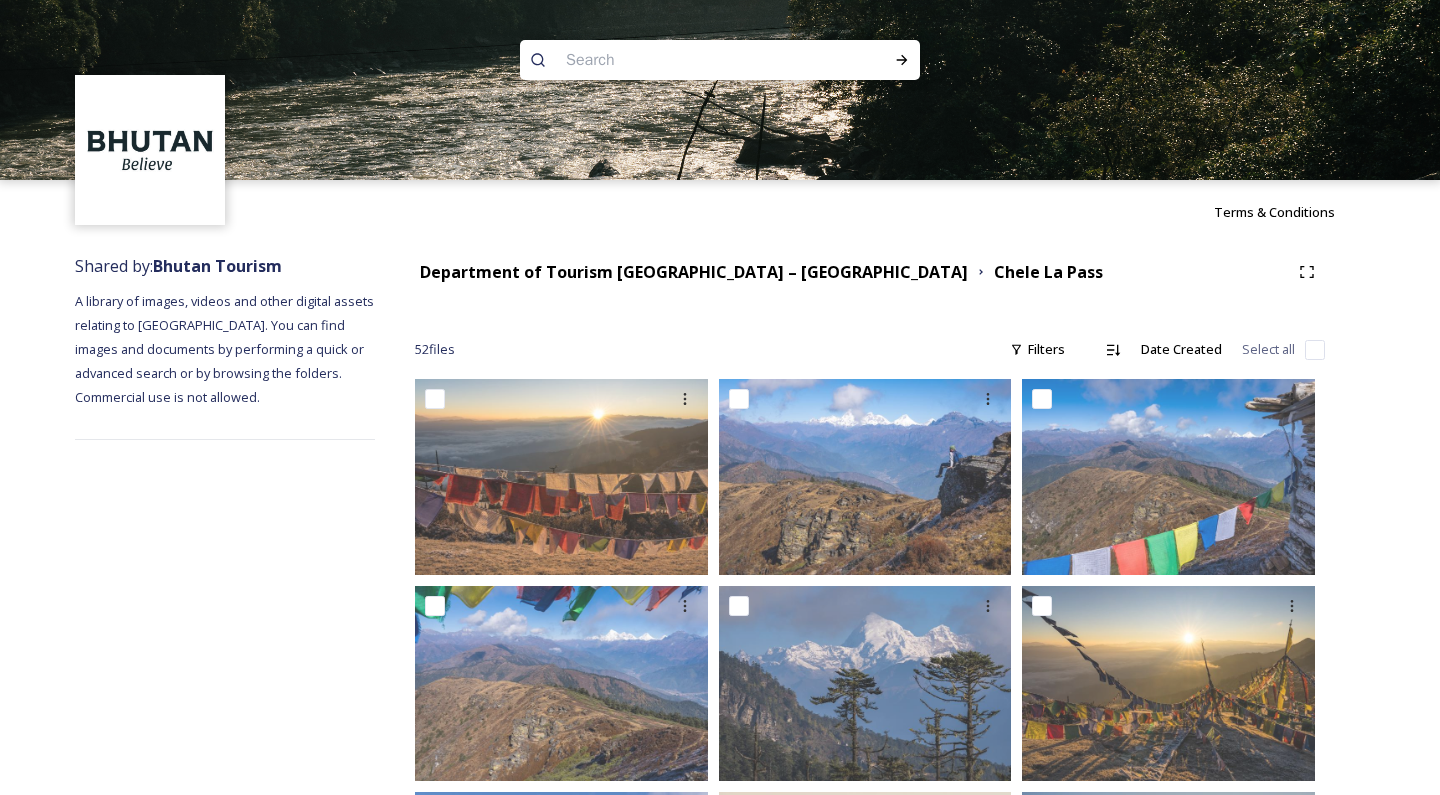 scroll, scrollTop: 75, scrollLeft: 0, axis: vertical 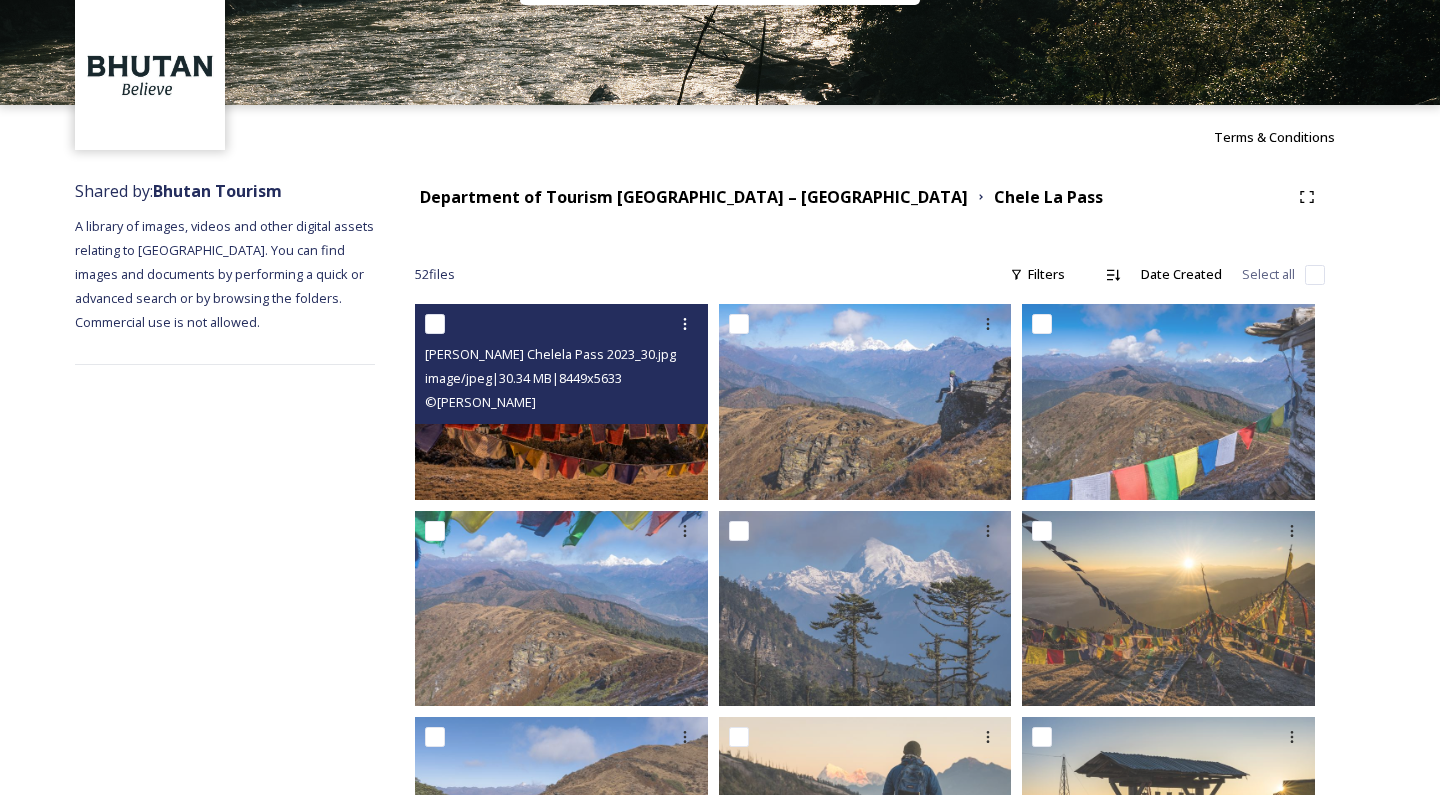 click at bounding box center [561, 401] 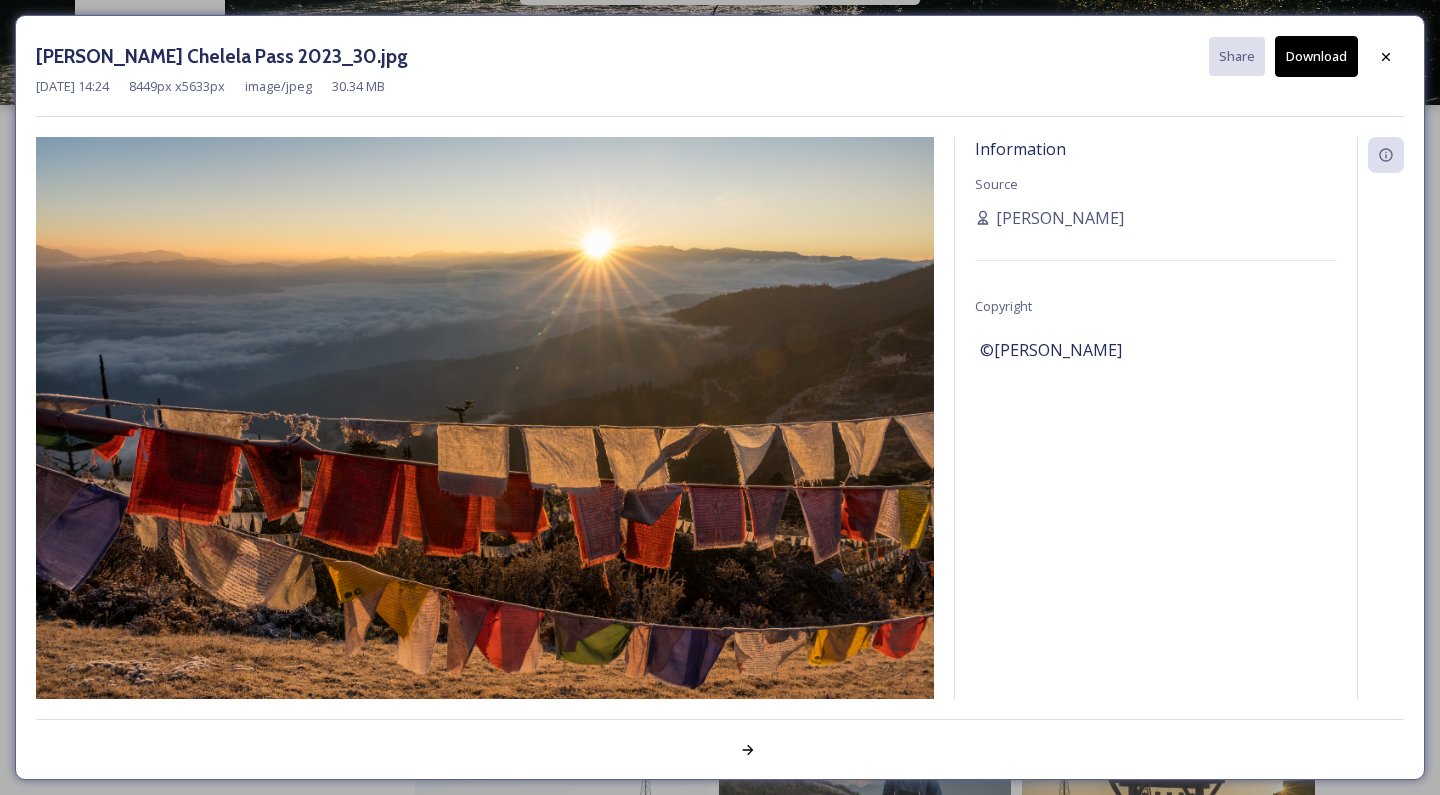 click on "Download" at bounding box center [1316, 56] 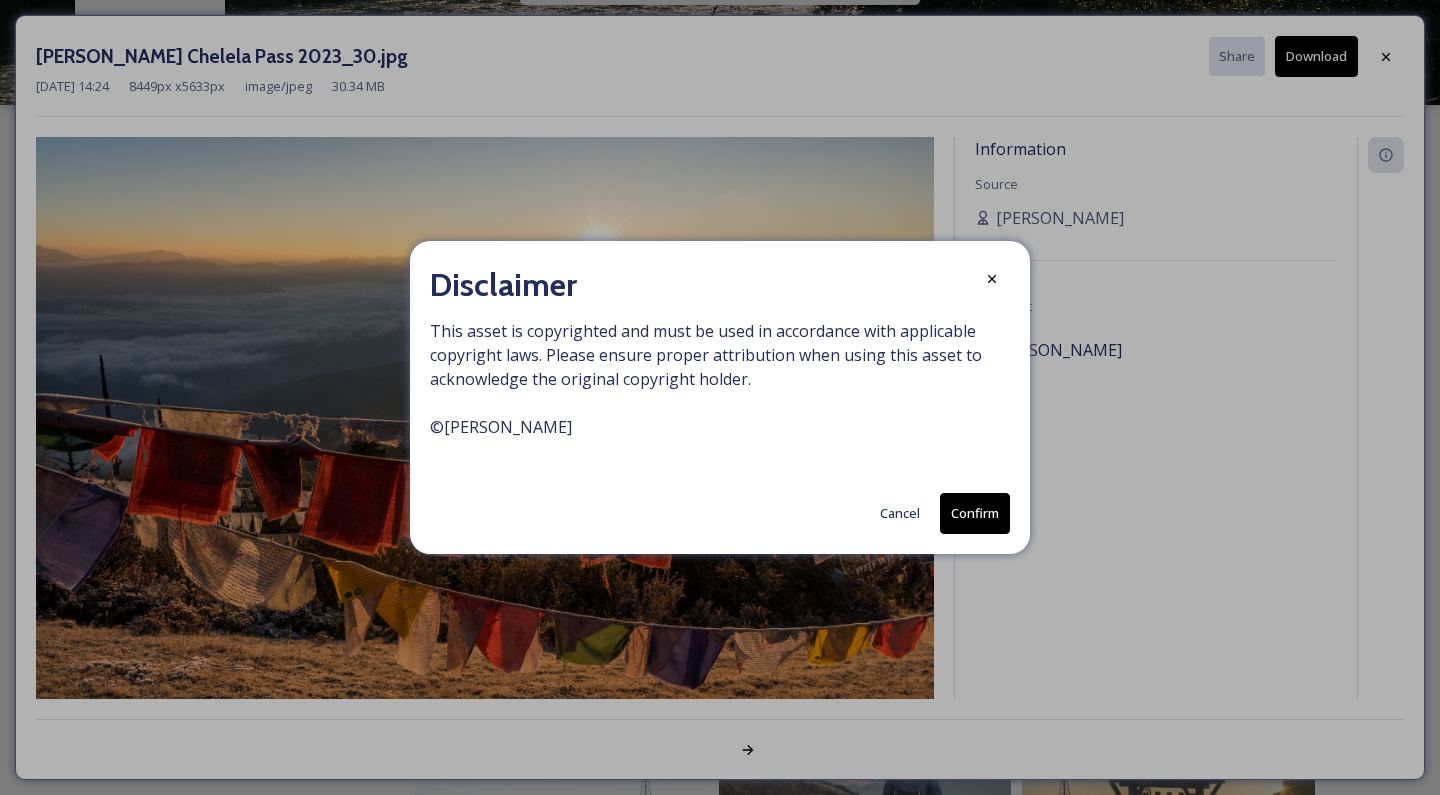 click on "Confirm" at bounding box center (975, 513) 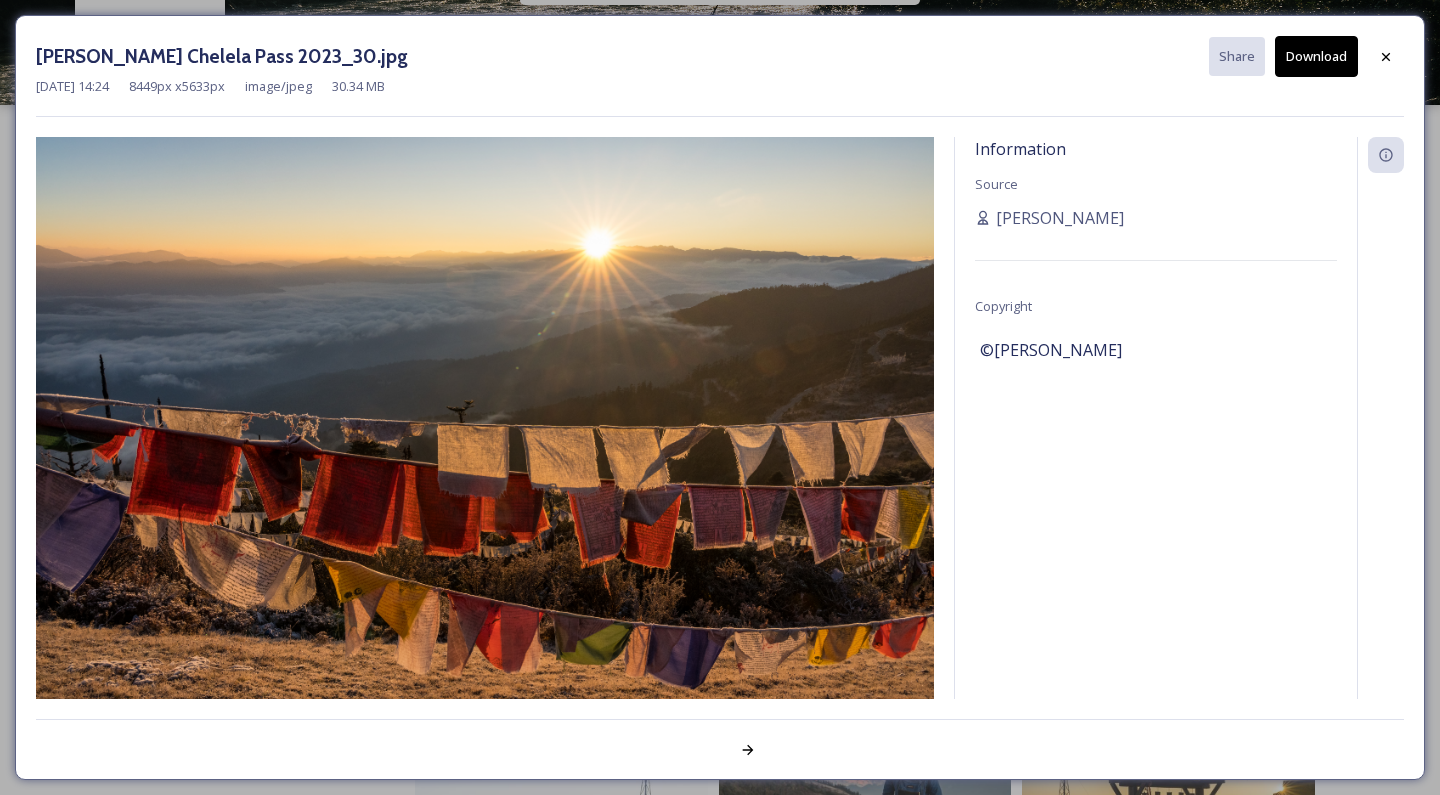 click 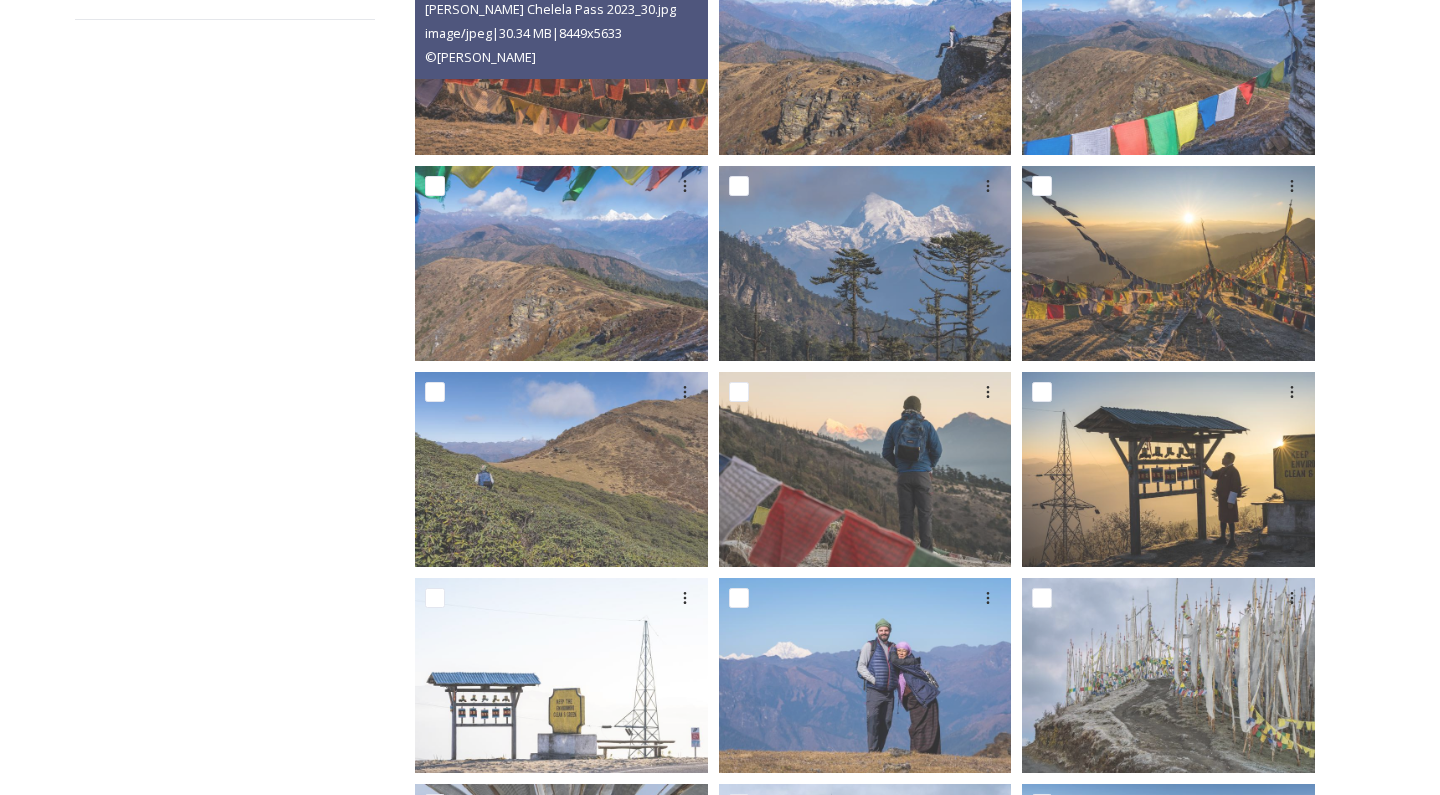 scroll, scrollTop: 465, scrollLeft: 0, axis: vertical 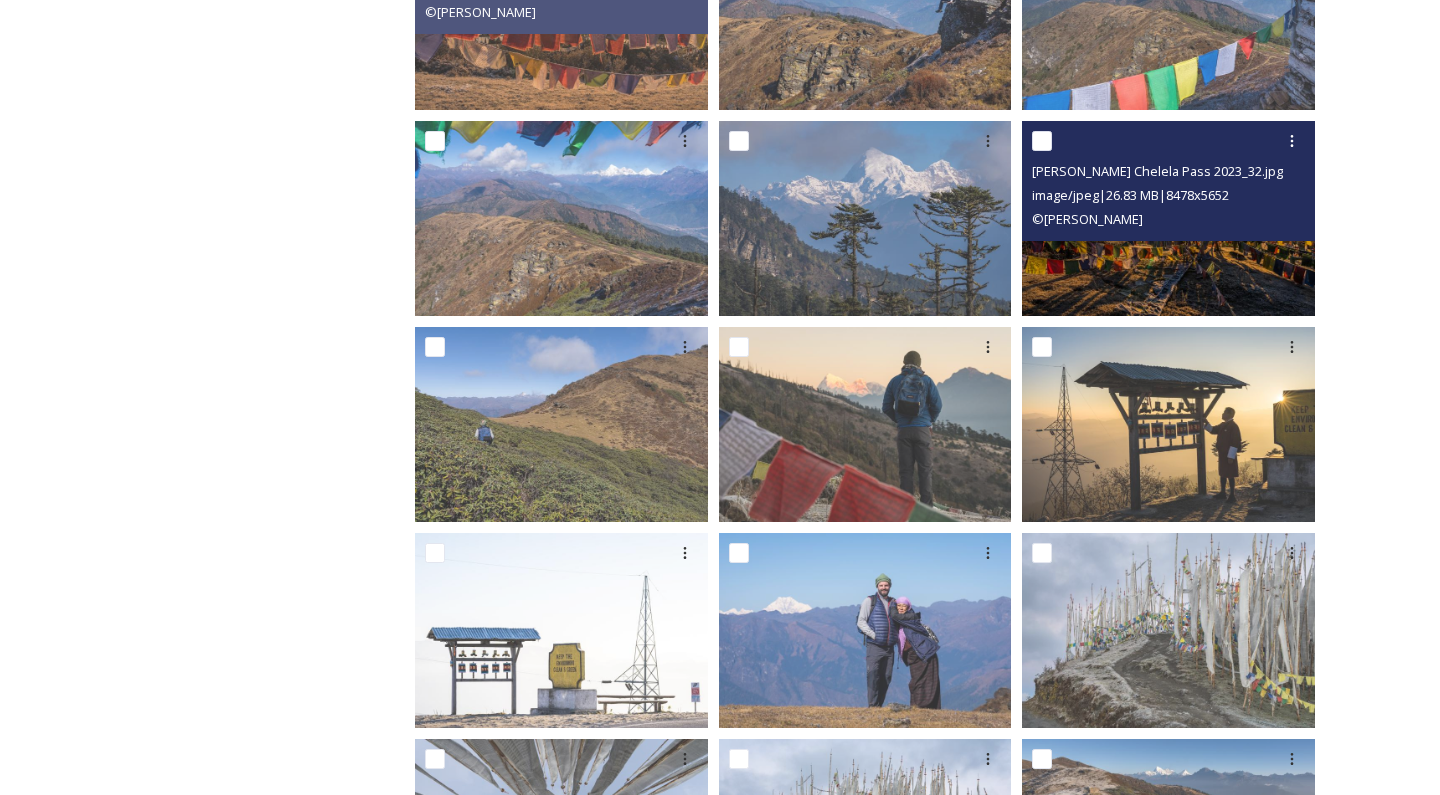 click on "[PERSON_NAME] Chelela Pass 2023_32.jpg image/jpeg  |  26.83 MB  |  8478  x  5652 © [PERSON_NAME]" at bounding box center [1168, 181] 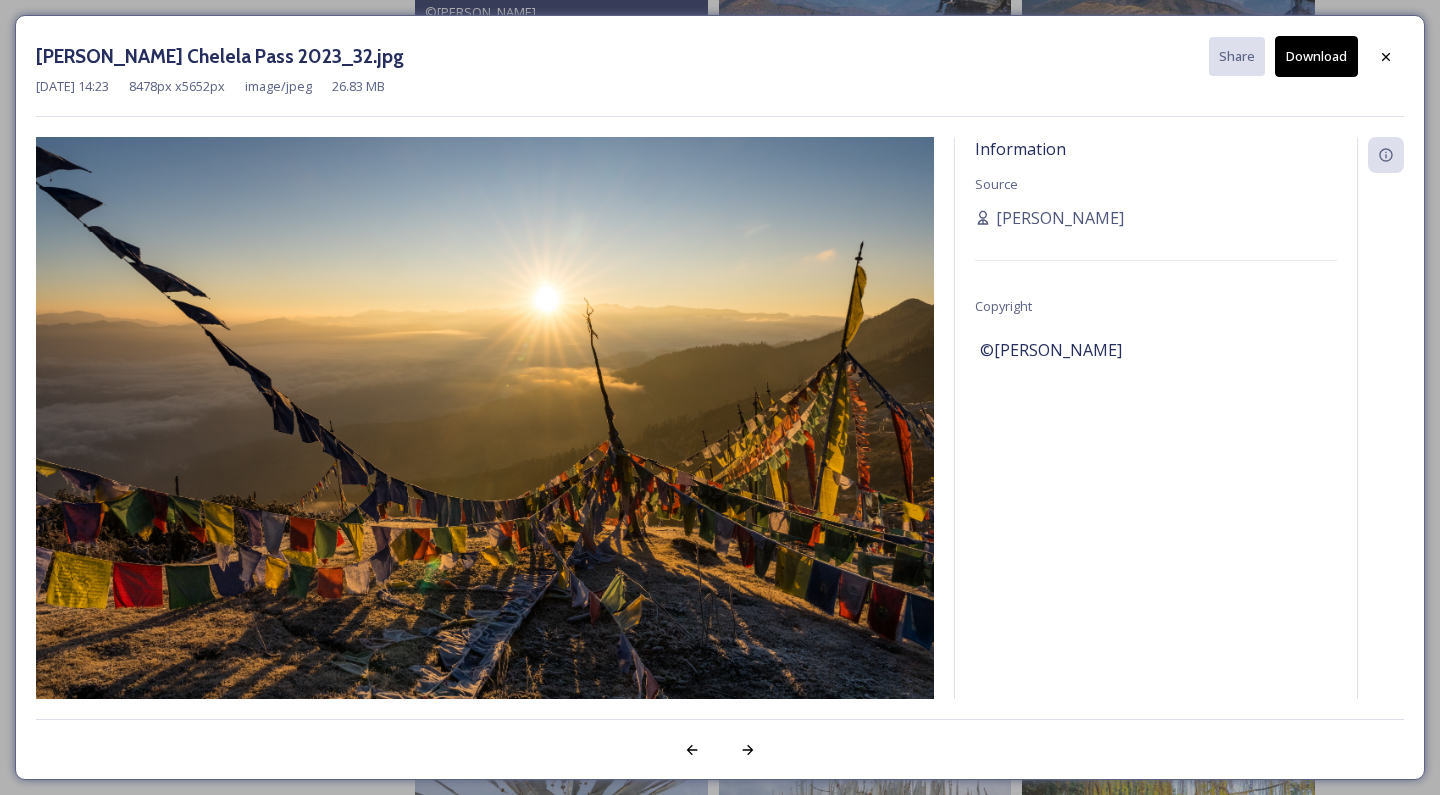 click on "Download" at bounding box center (1316, 56) 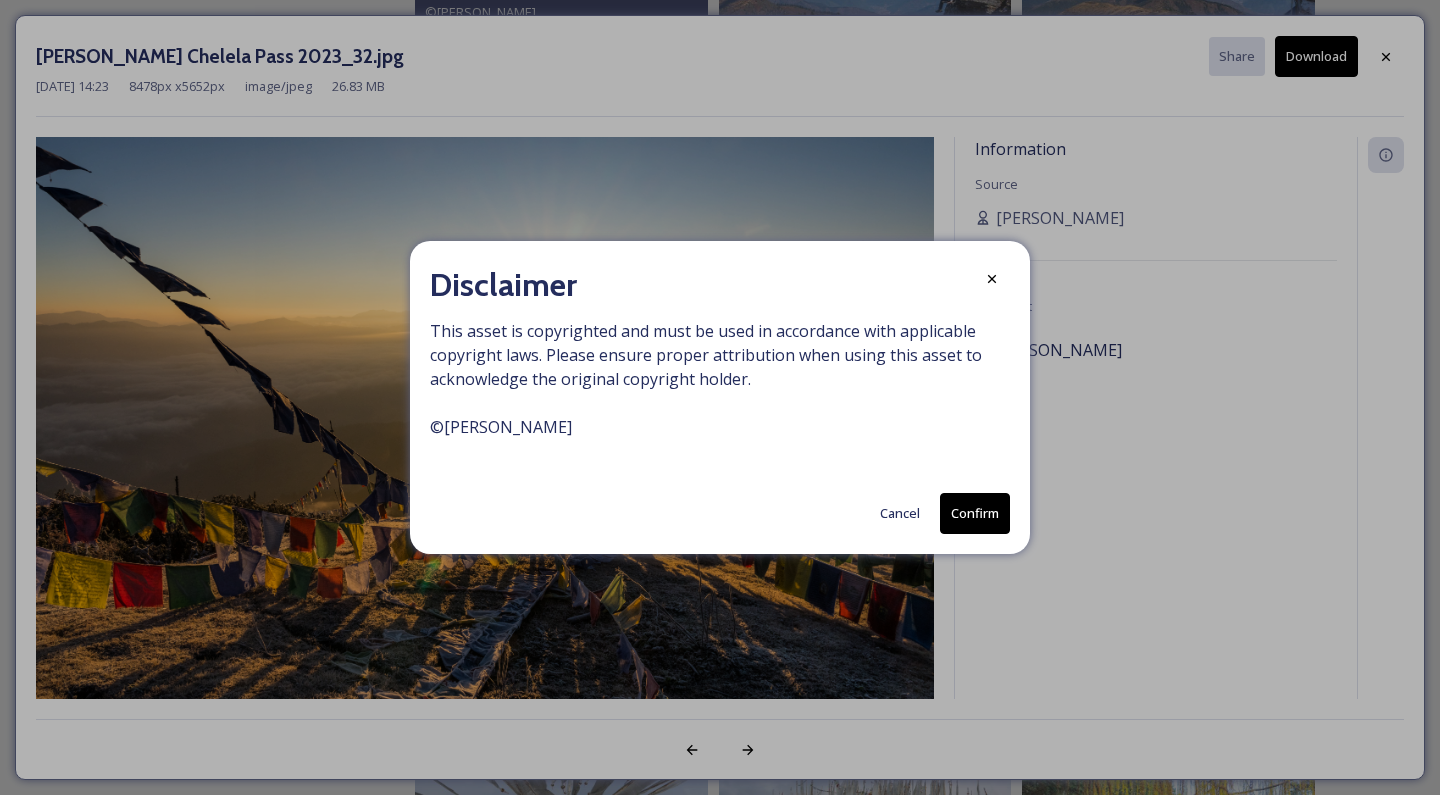 click on "Confirm" at bounding box center (975, 513) 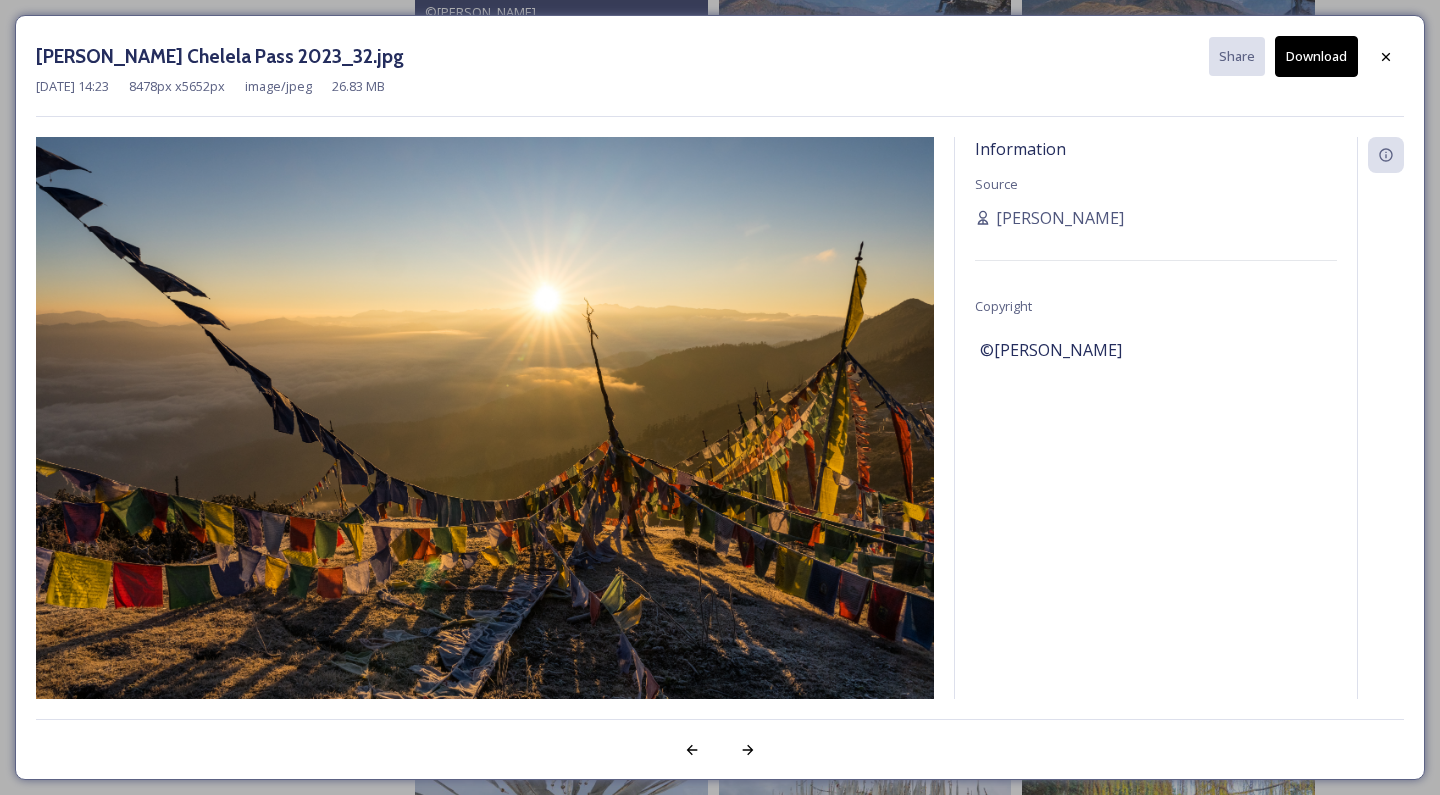 click 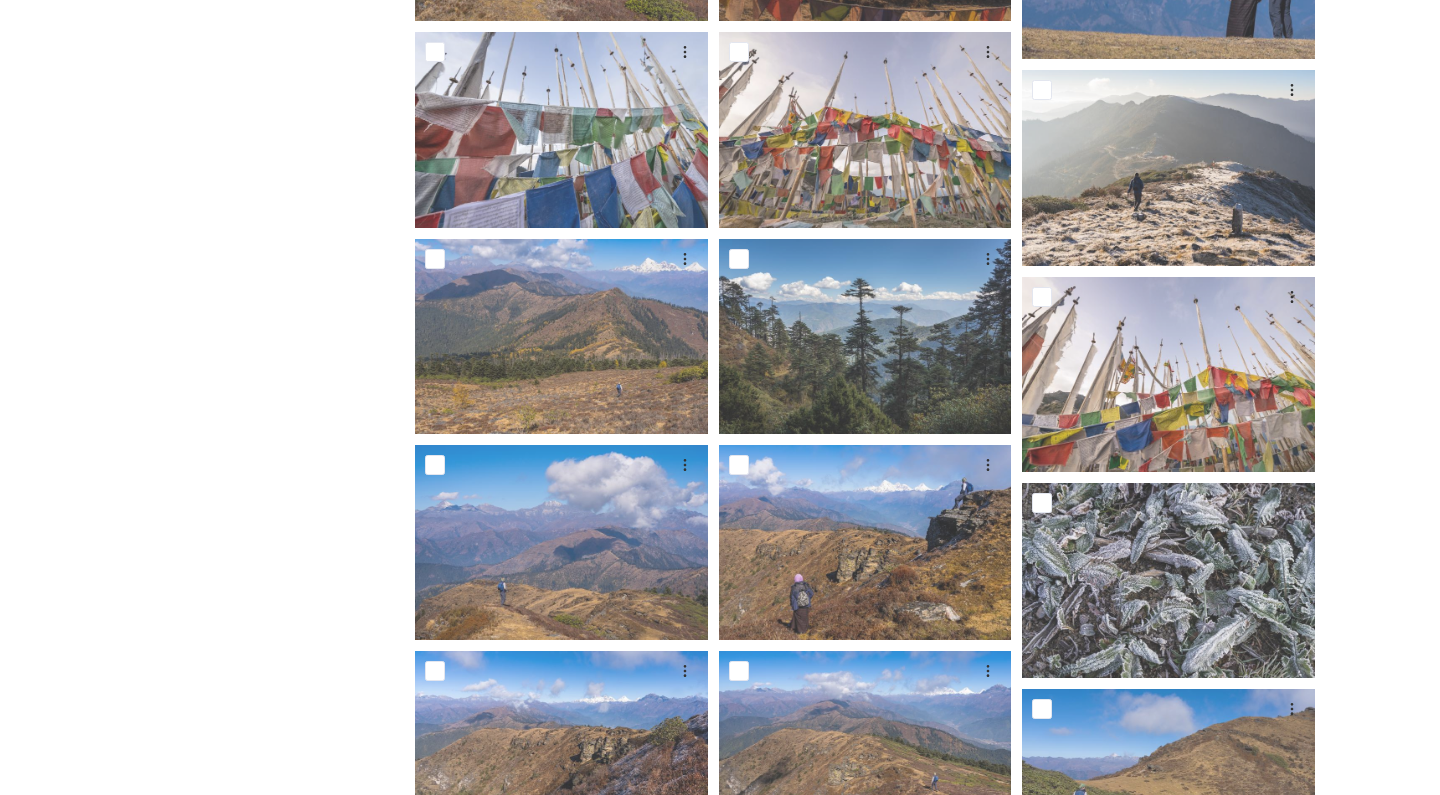 scroll, scrollTop: 2800, scrollLeft: 0, axis: vertical 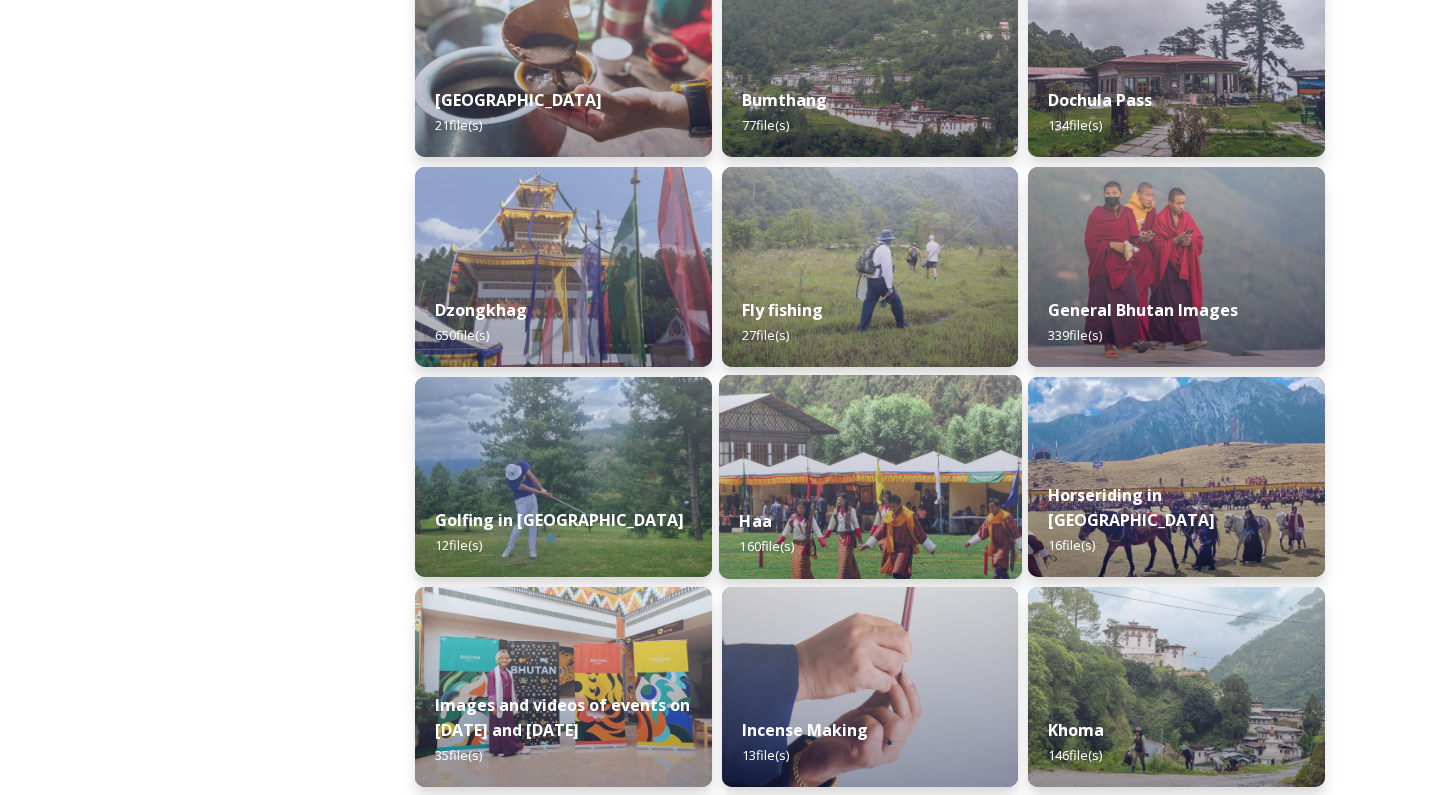 click on "Haa" at bounding box center (755, 521) 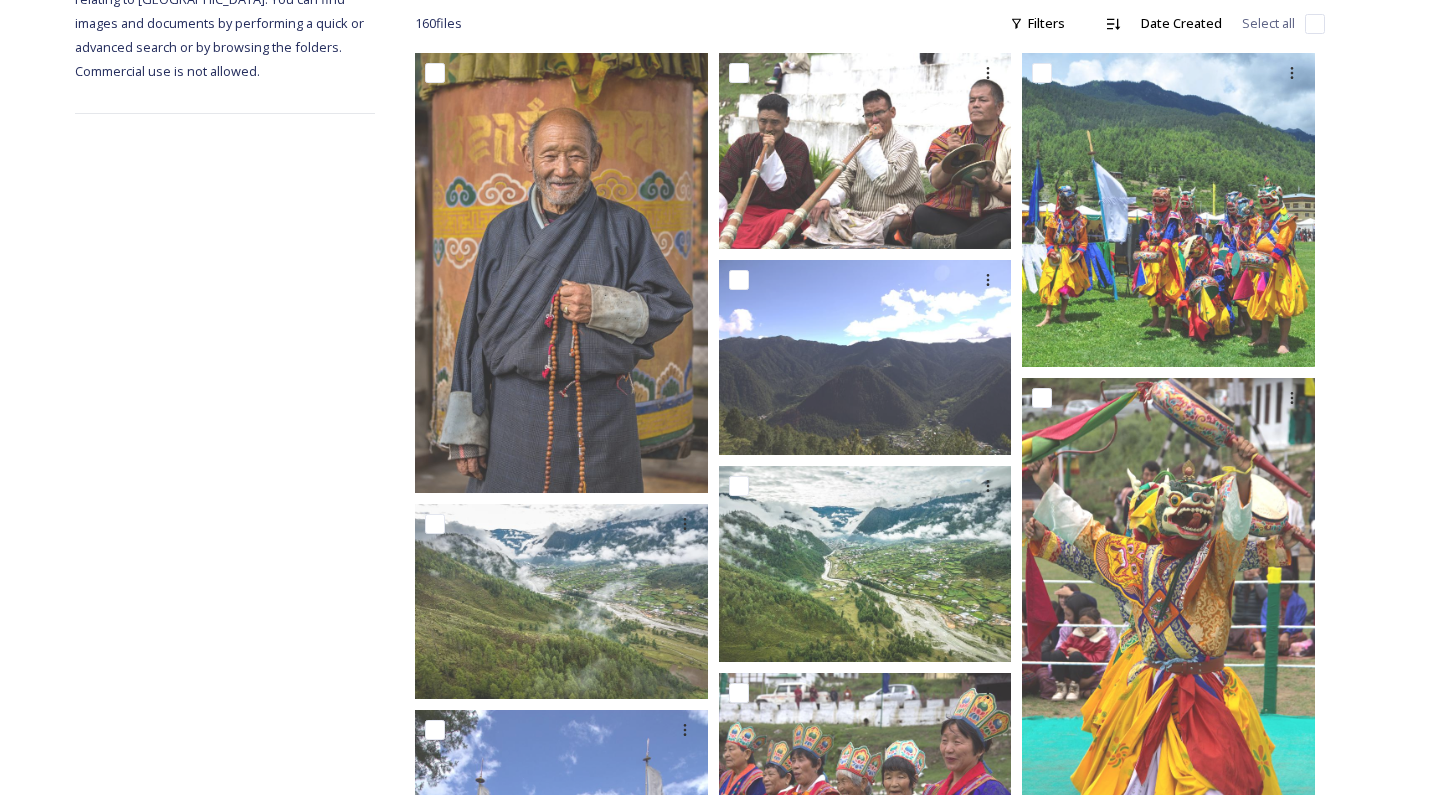 scroll, scrollTop: 388, scrollLeft: 0, axis: vertical 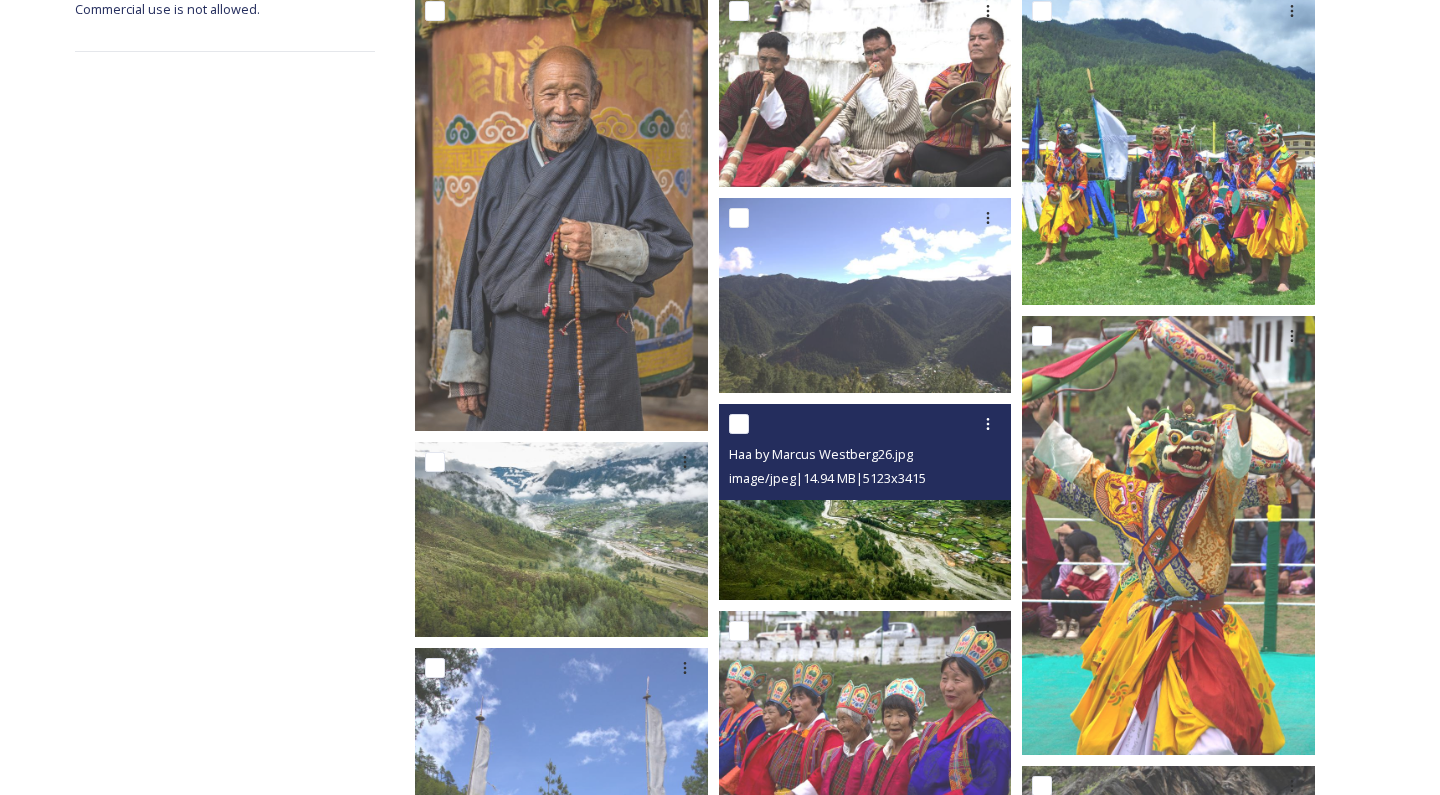click at bounding box center (865, 501) 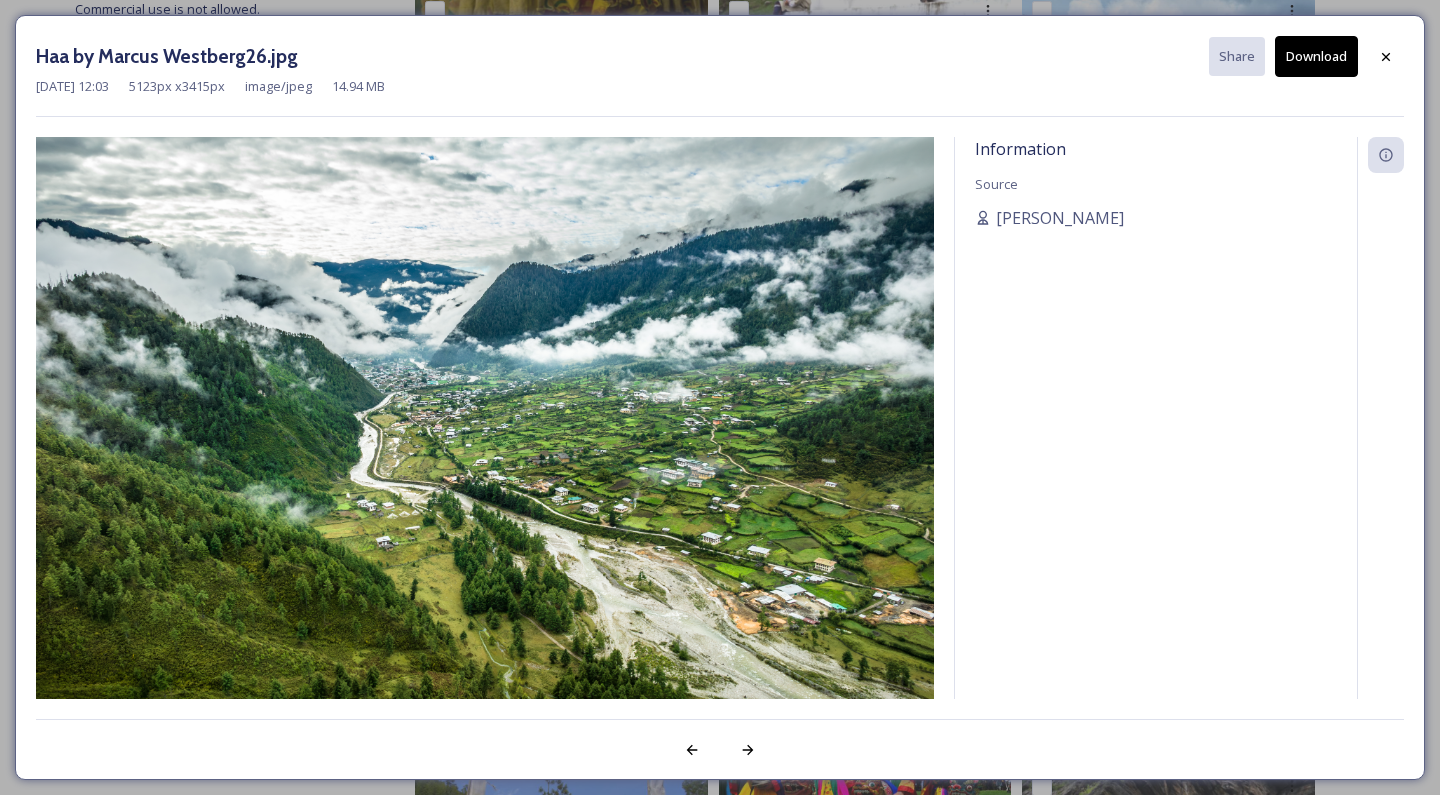 click on "Download" at bounding box center (1316, 56) 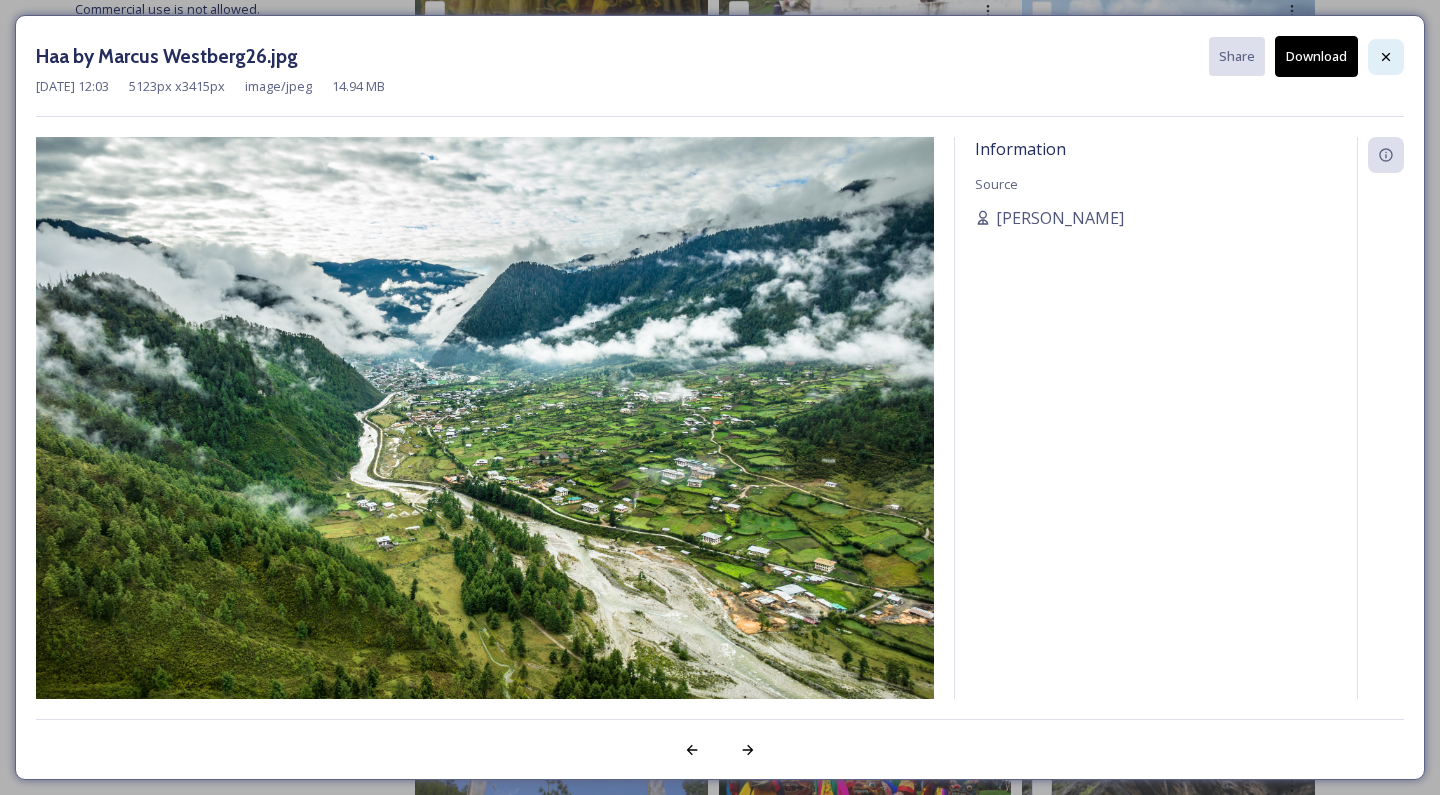click 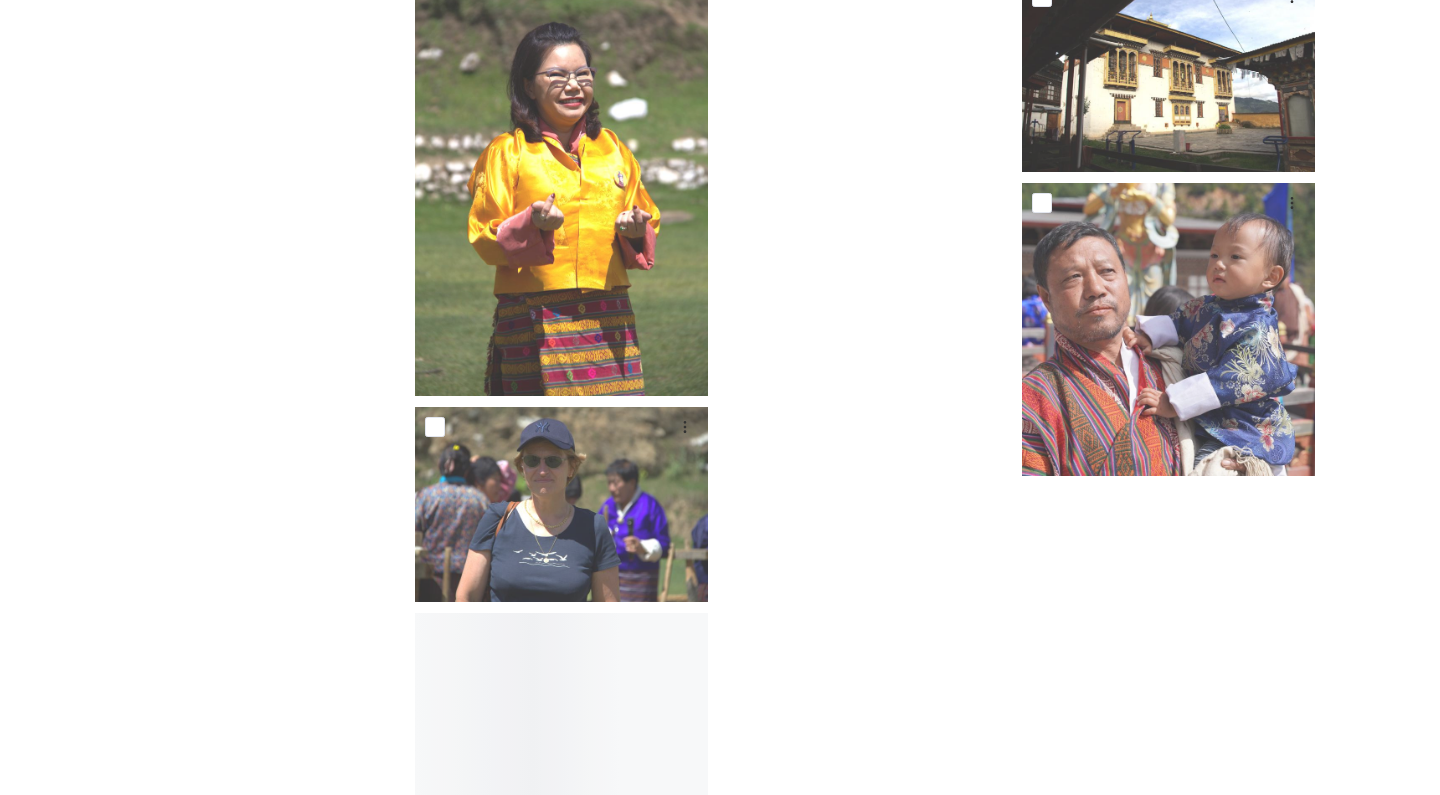 scroll, scrollTop: 14290, scrollLeft: 0, axis: vertical 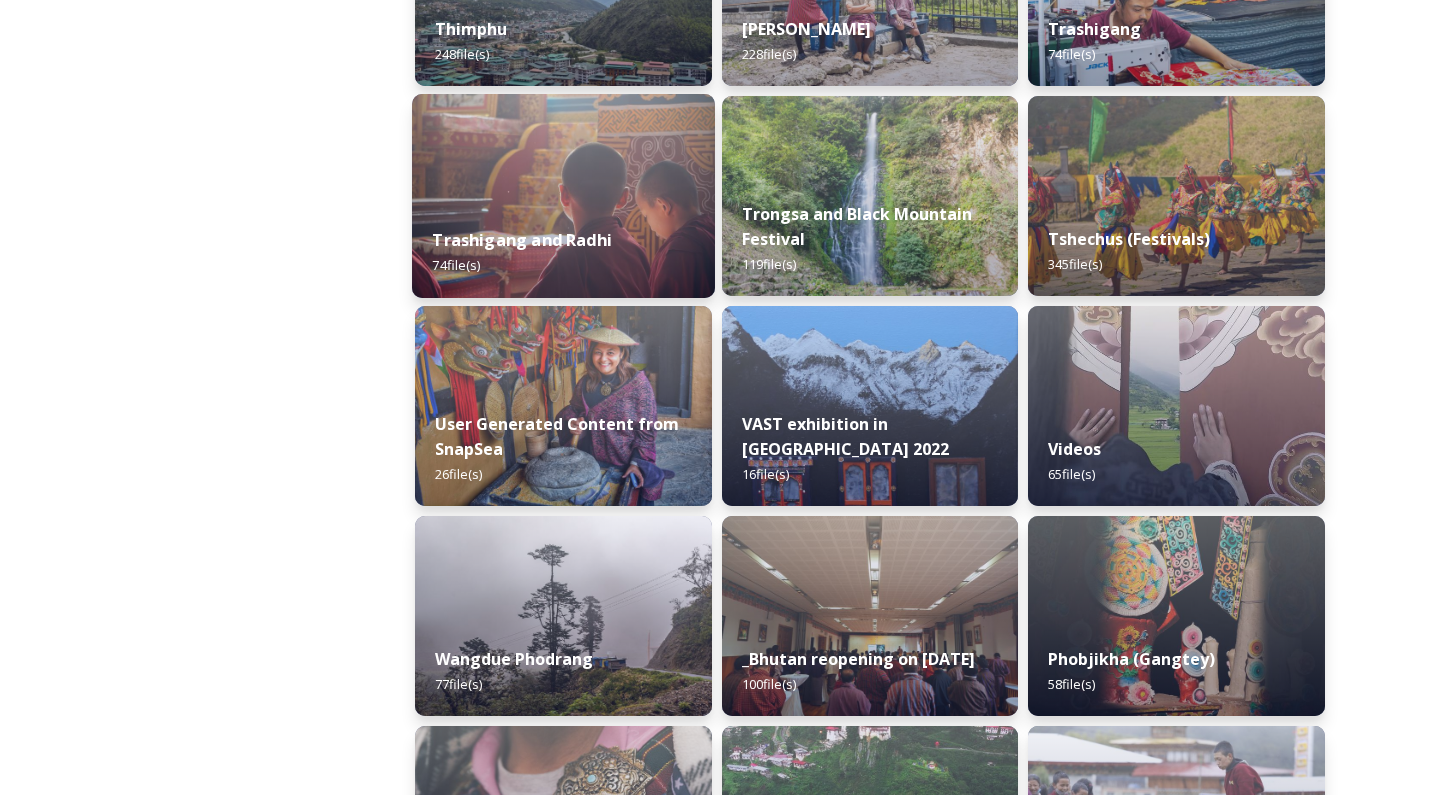 click on "Trashigang and Radhi" at bounding box center (522, 240) 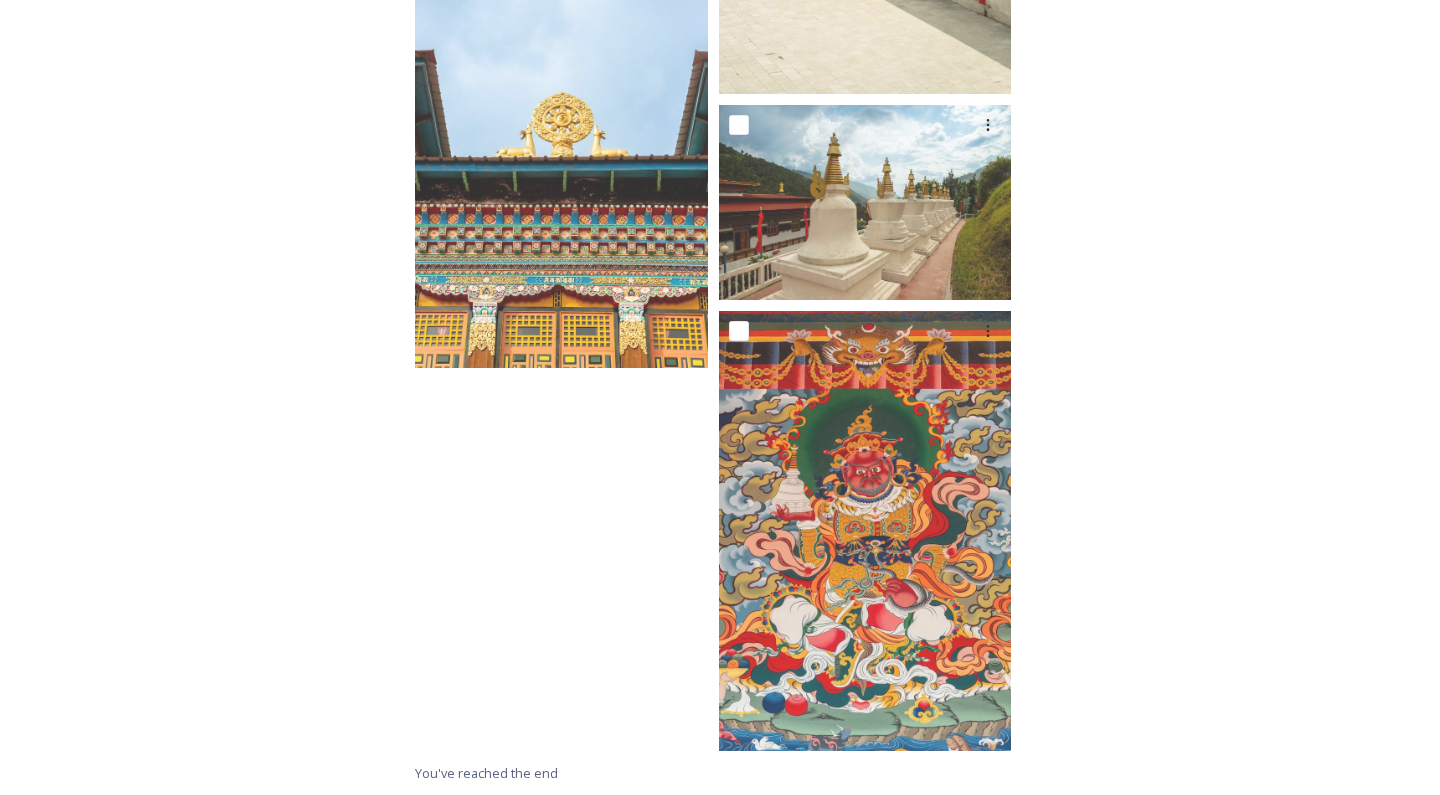 scroll, scrollTop: 6881, scrollLeft: 0, axis: vertical 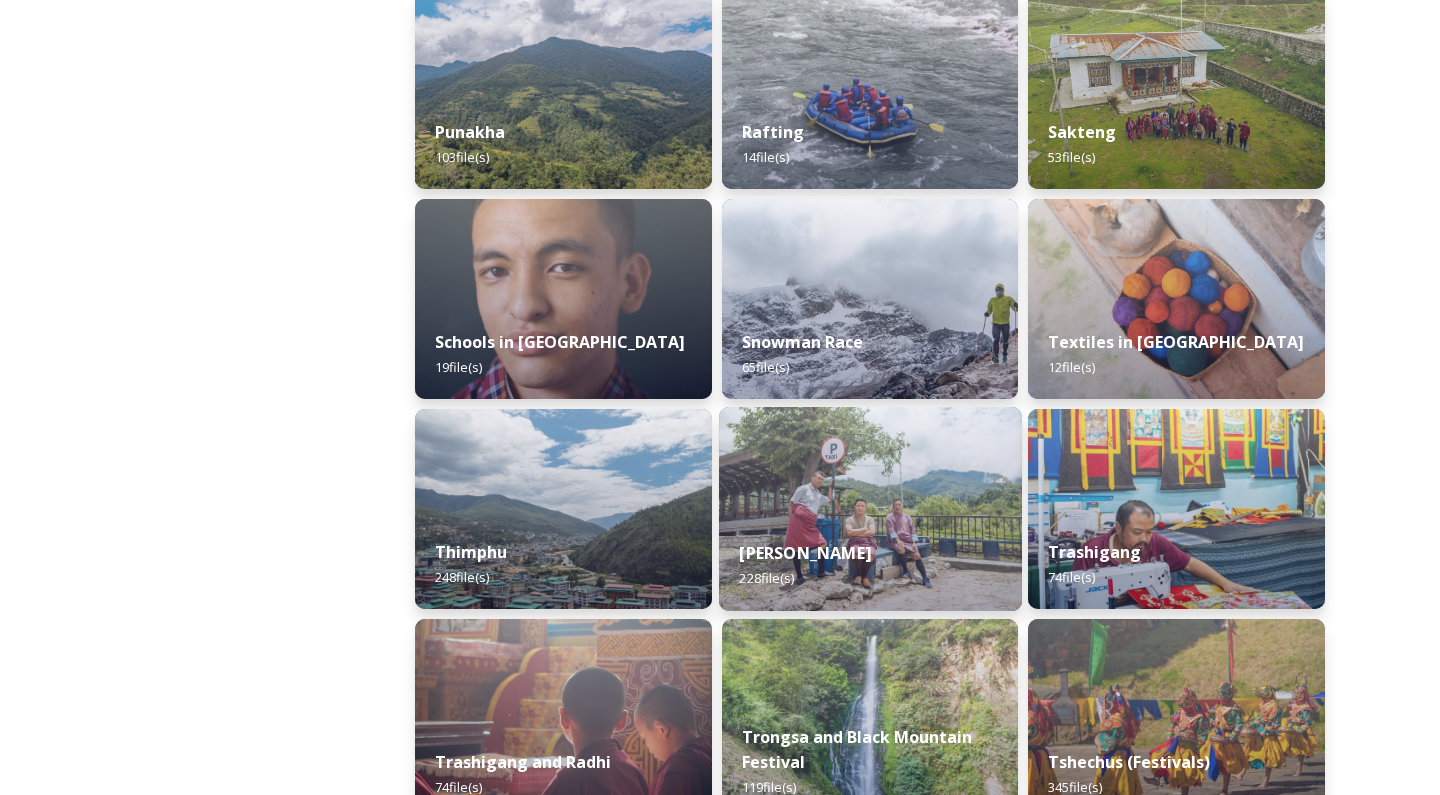 click on "[PERSON_NAME]" at bounding box center (805, 553) 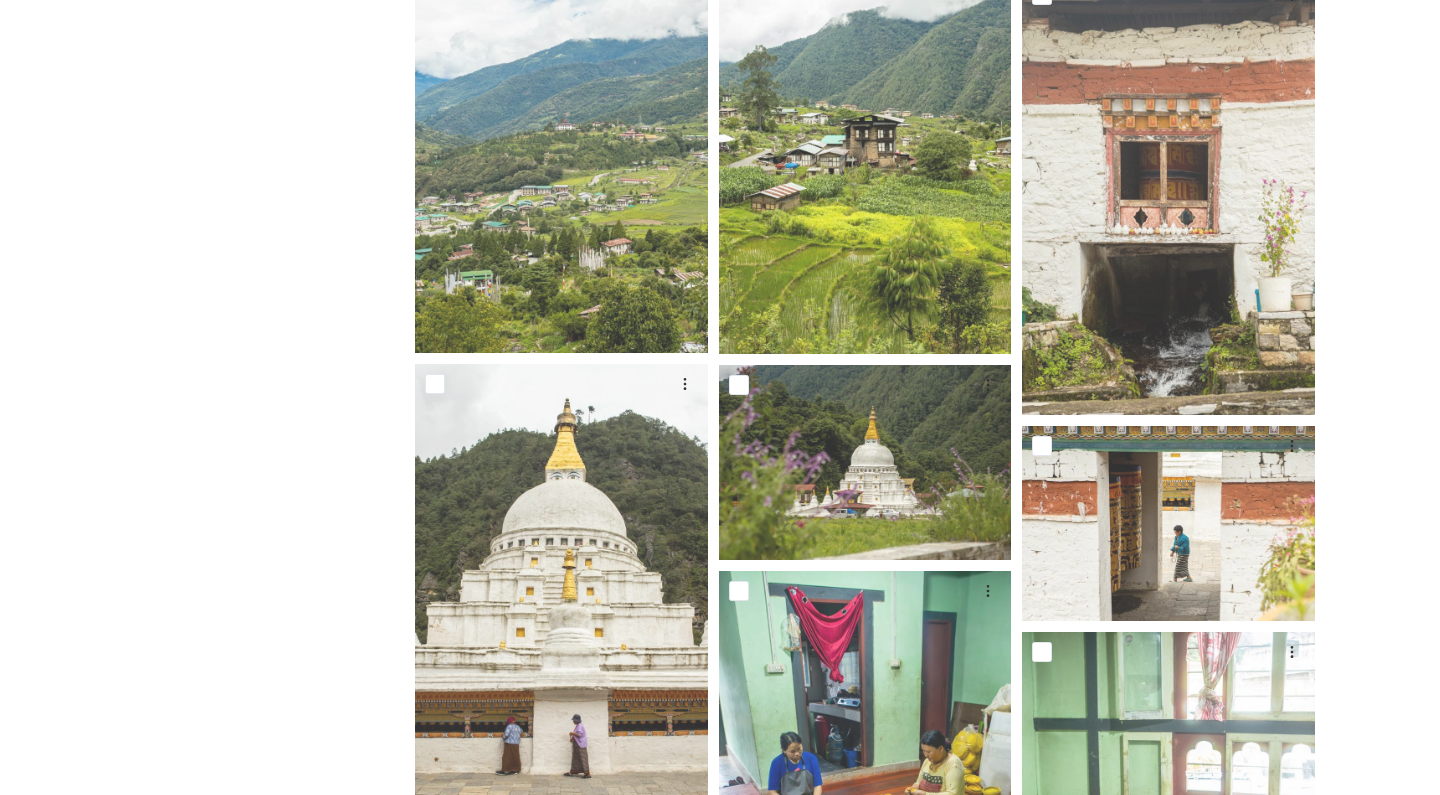 scroll, scrollTop: 3084, scrollLeft: 0, axis: vertical 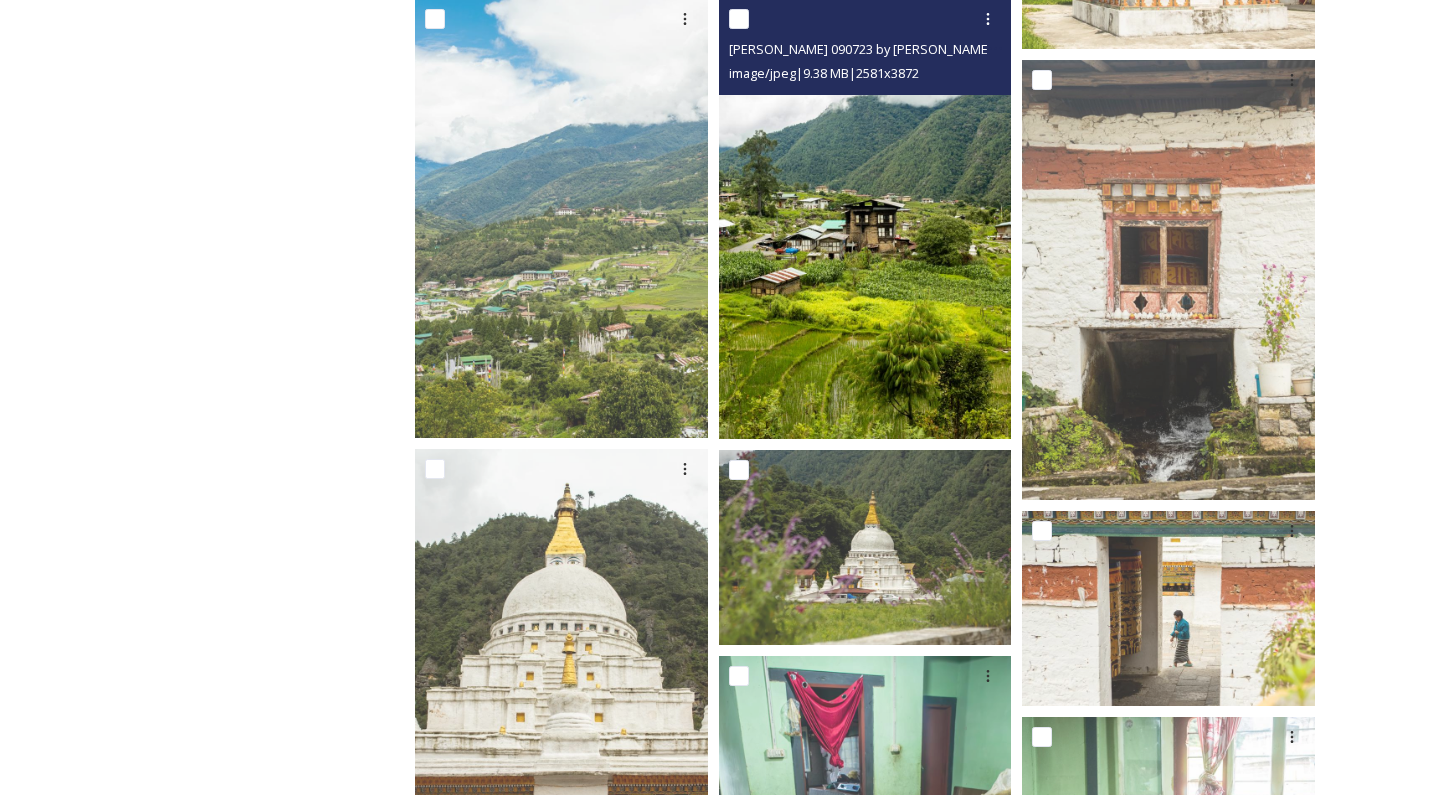click at bounding box center (865, 219) 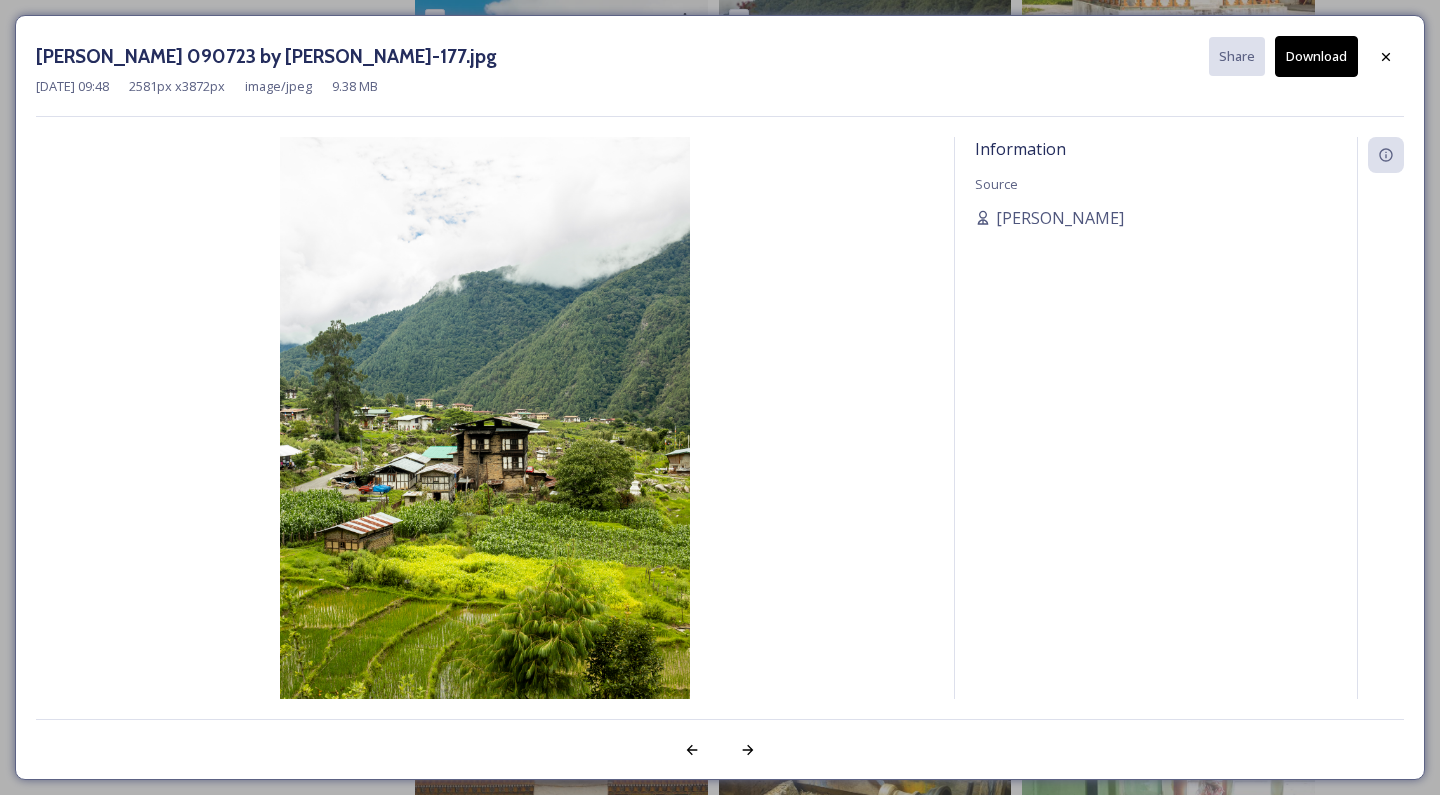 click on "Download" at bounding box center (1316, 56) 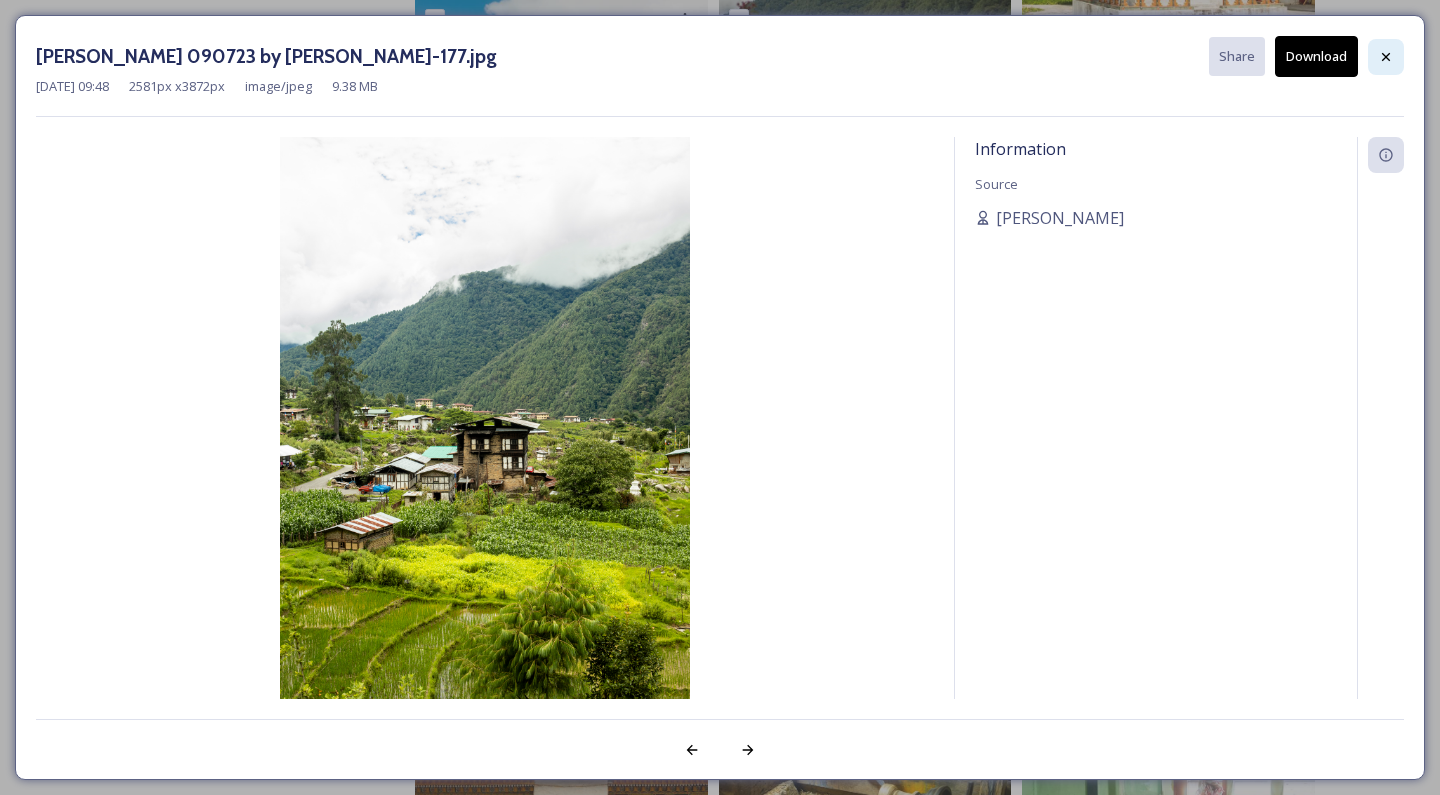 click 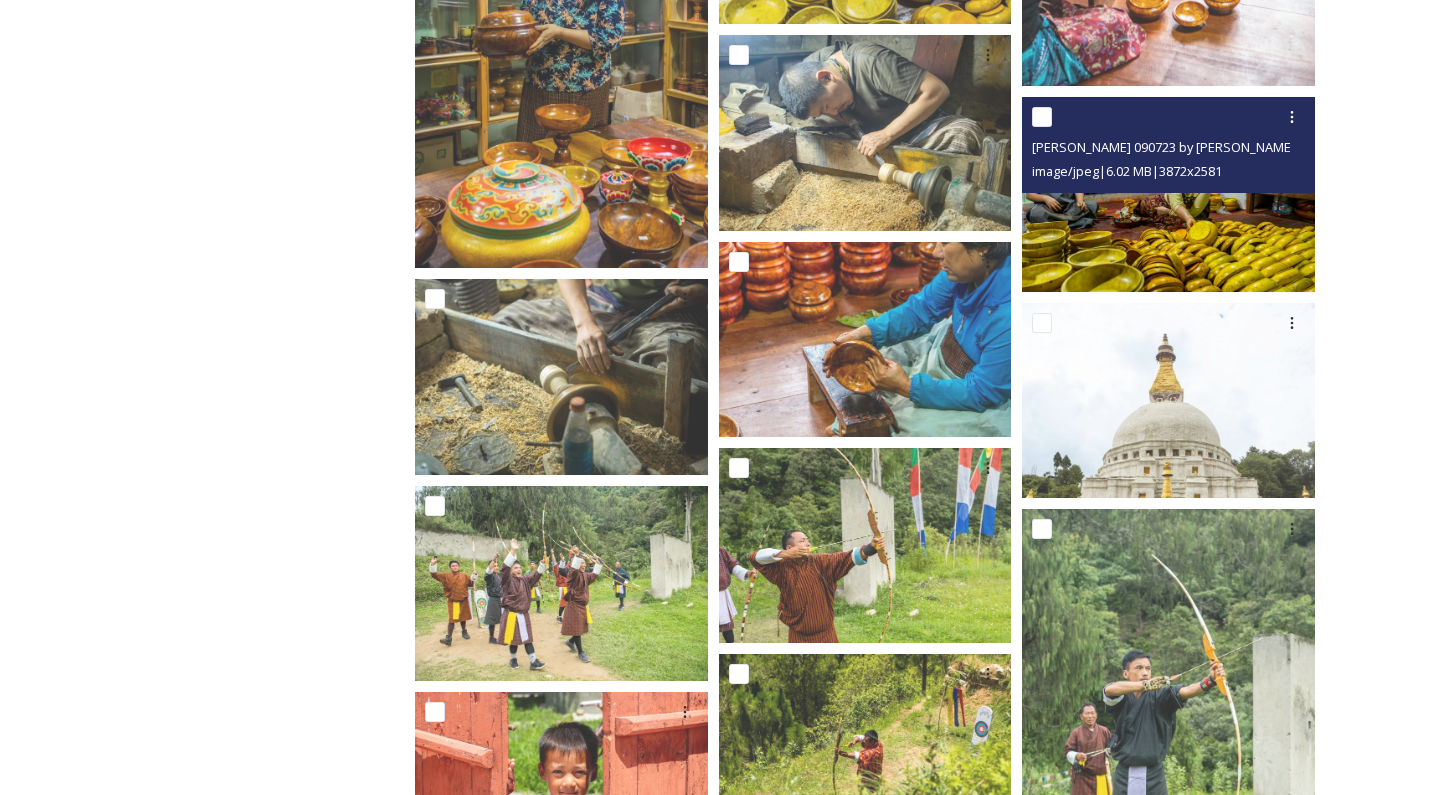 scroll, scrollTop: 3822, scrollLeft: 0, axis: vertical 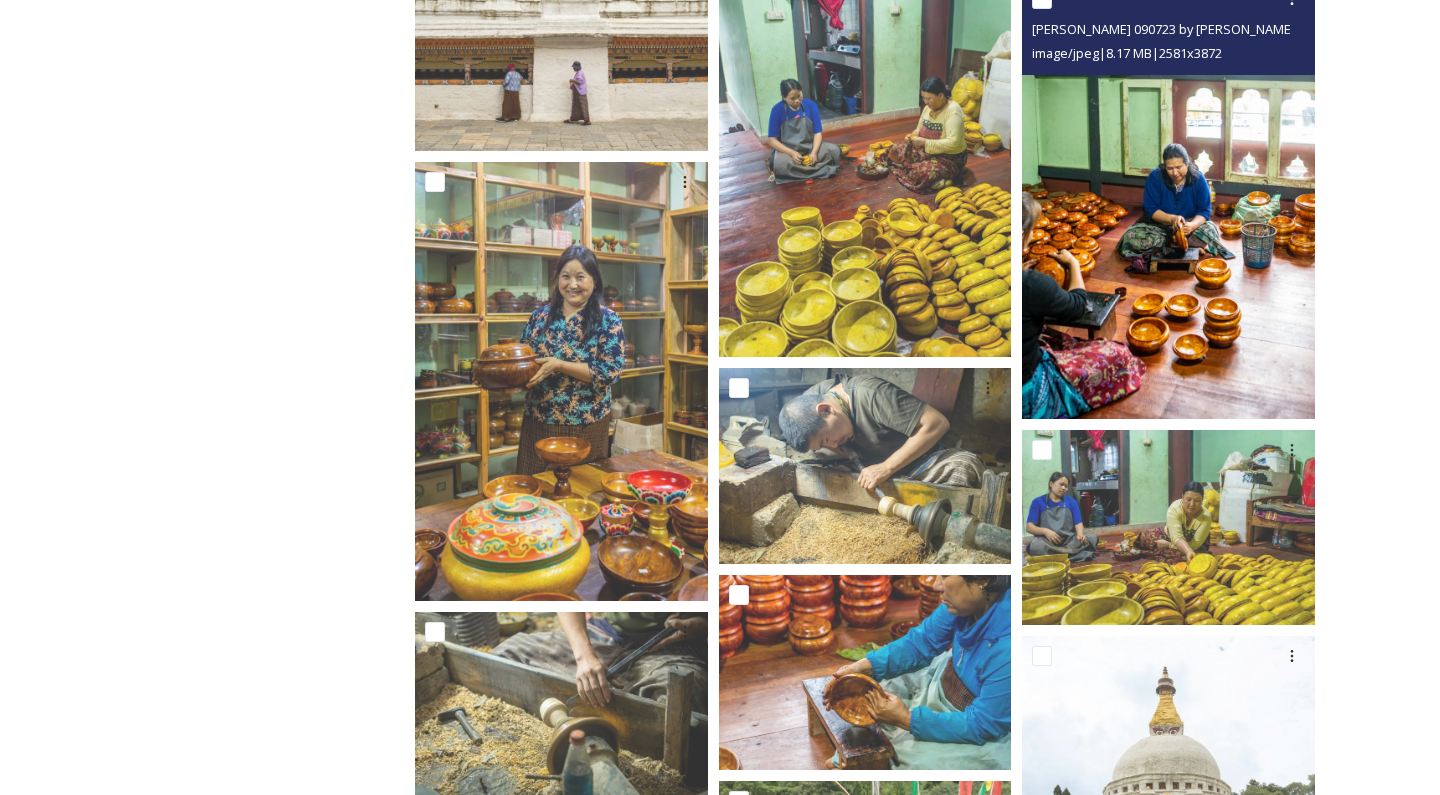 click at bounding box center (1168, 199) 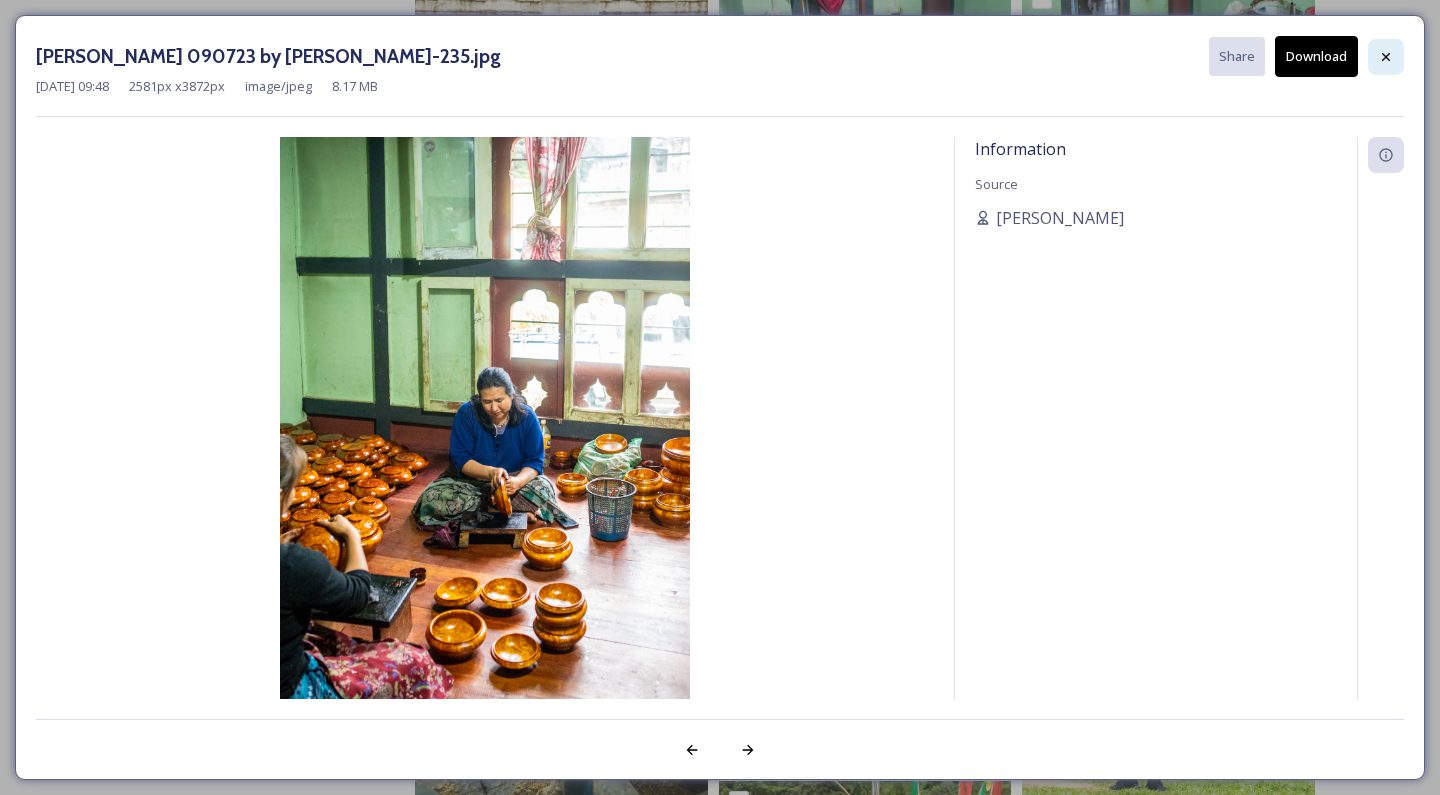 click 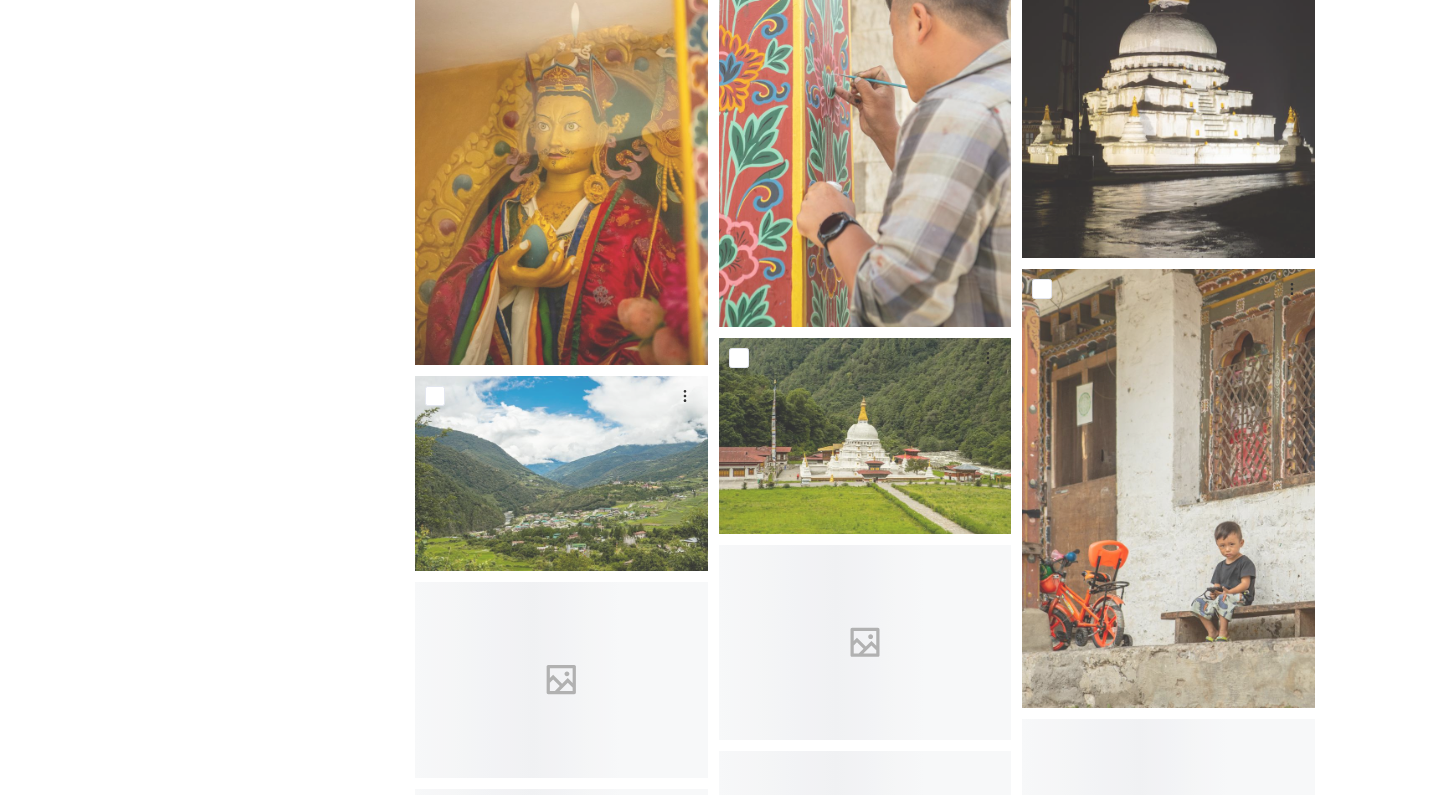 scroll, scrollTop: 6029, scrollLeft: 0, axis: vertical 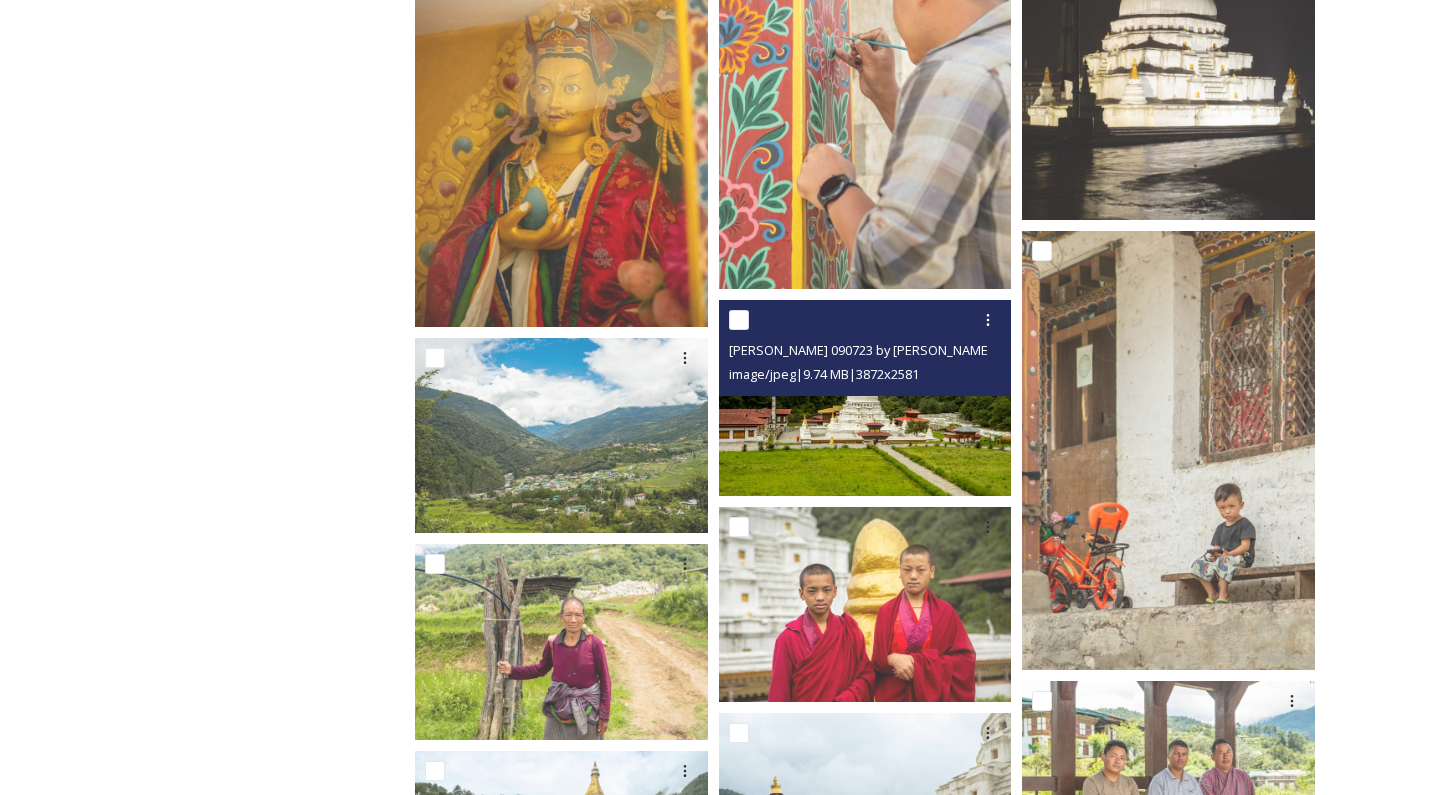 click at bounding box center (865, 397) 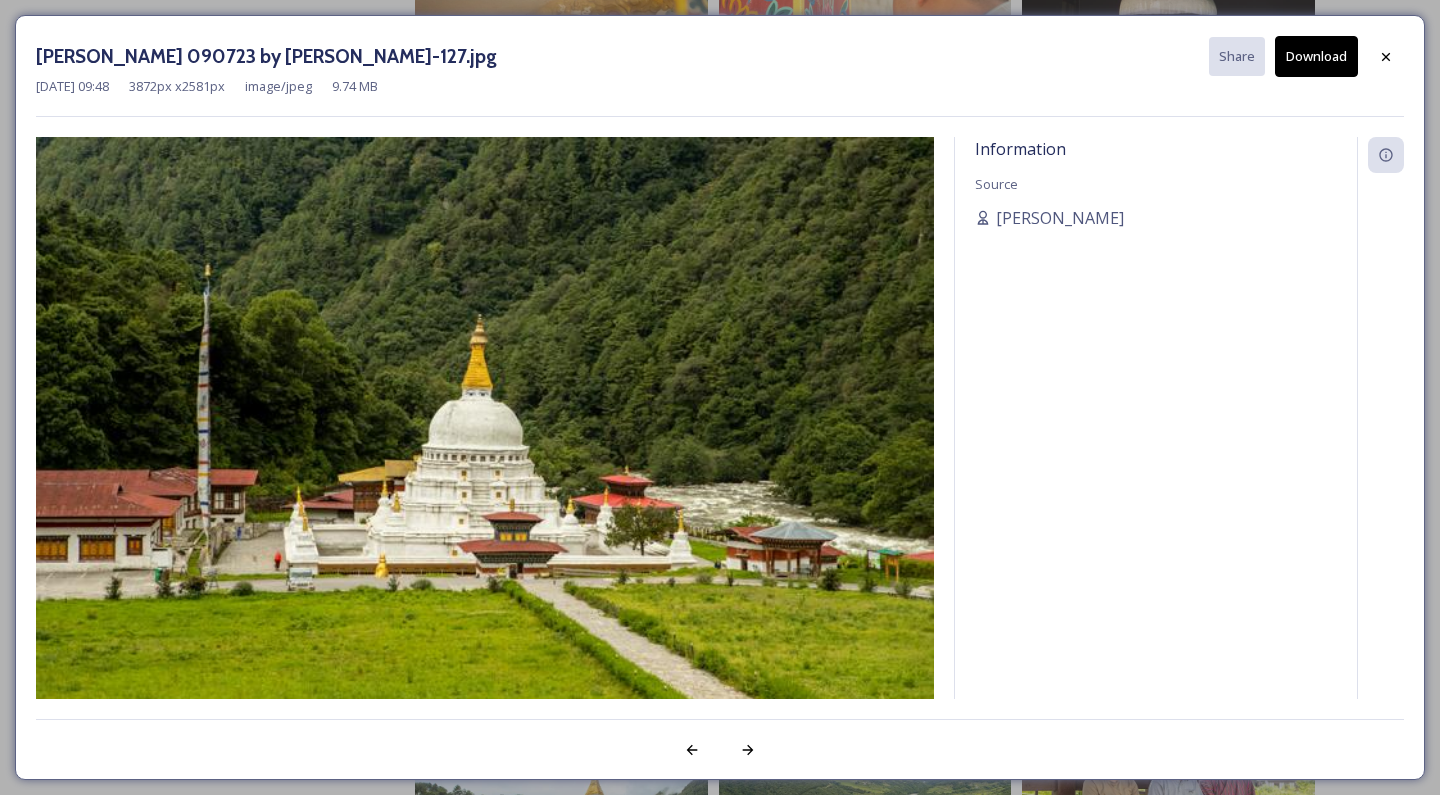 click on "Download" at bounding box center [1316, 56] 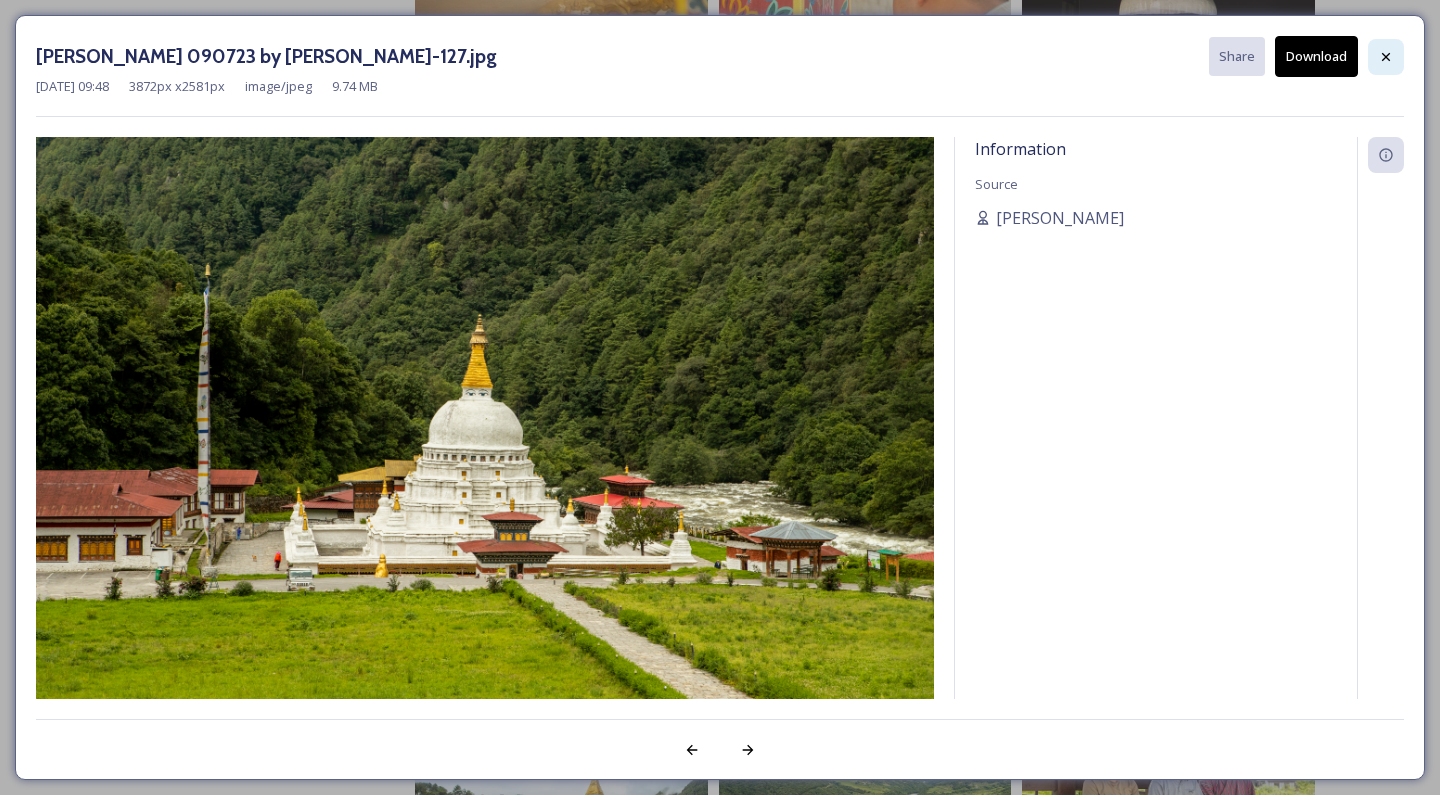click 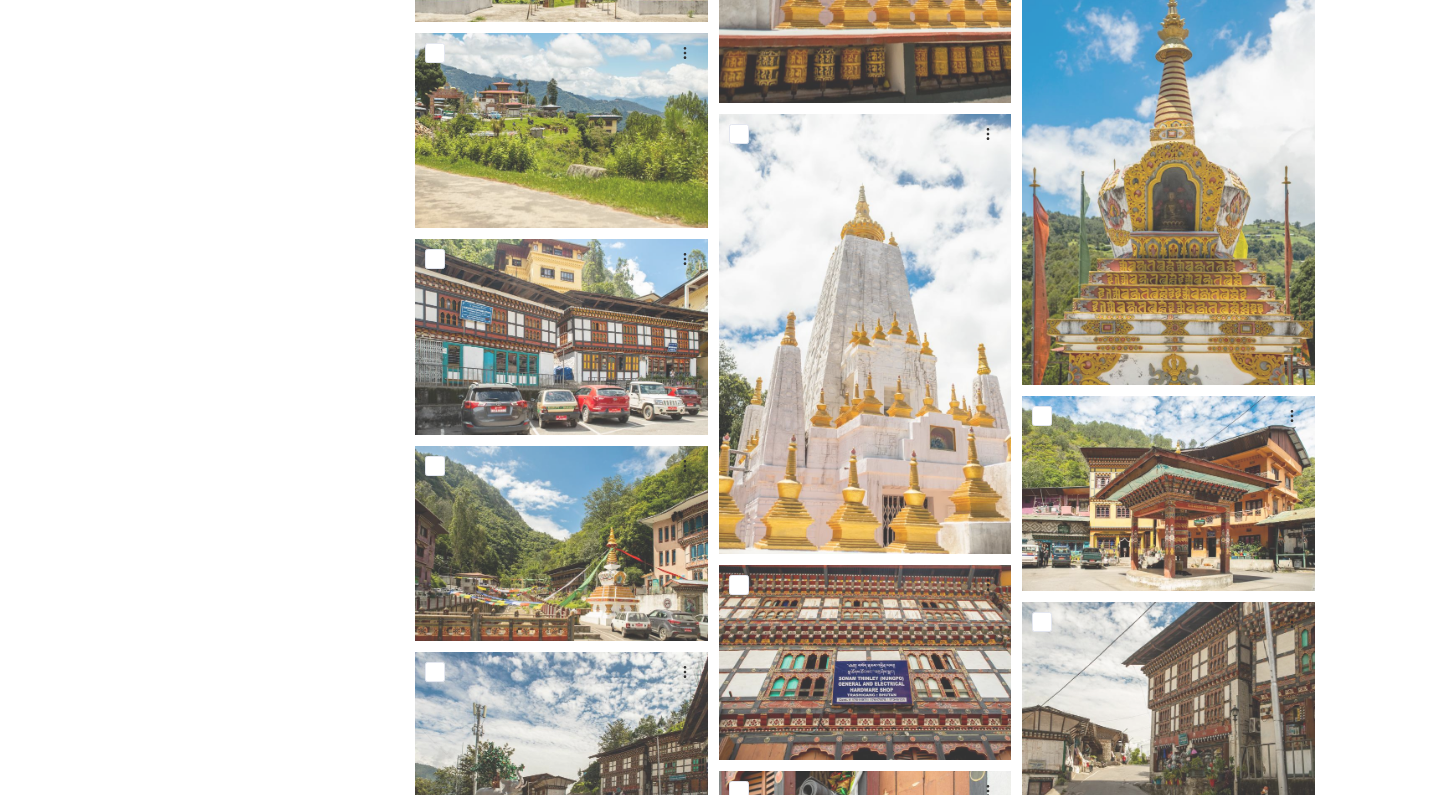 scroll, scrollTop: 10641, scrollLeft: 0, axis: vertical 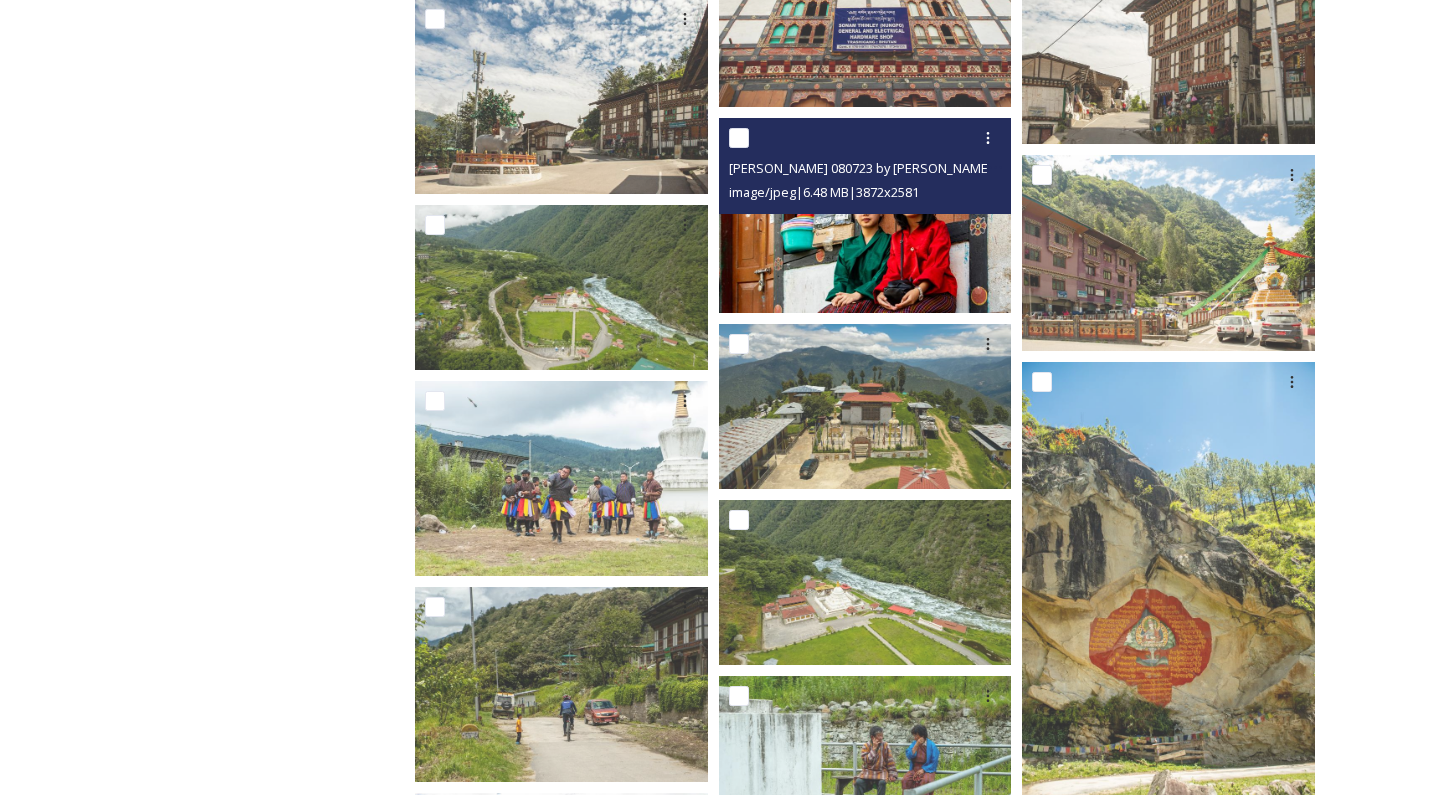 click at bounding box center (865, 215) 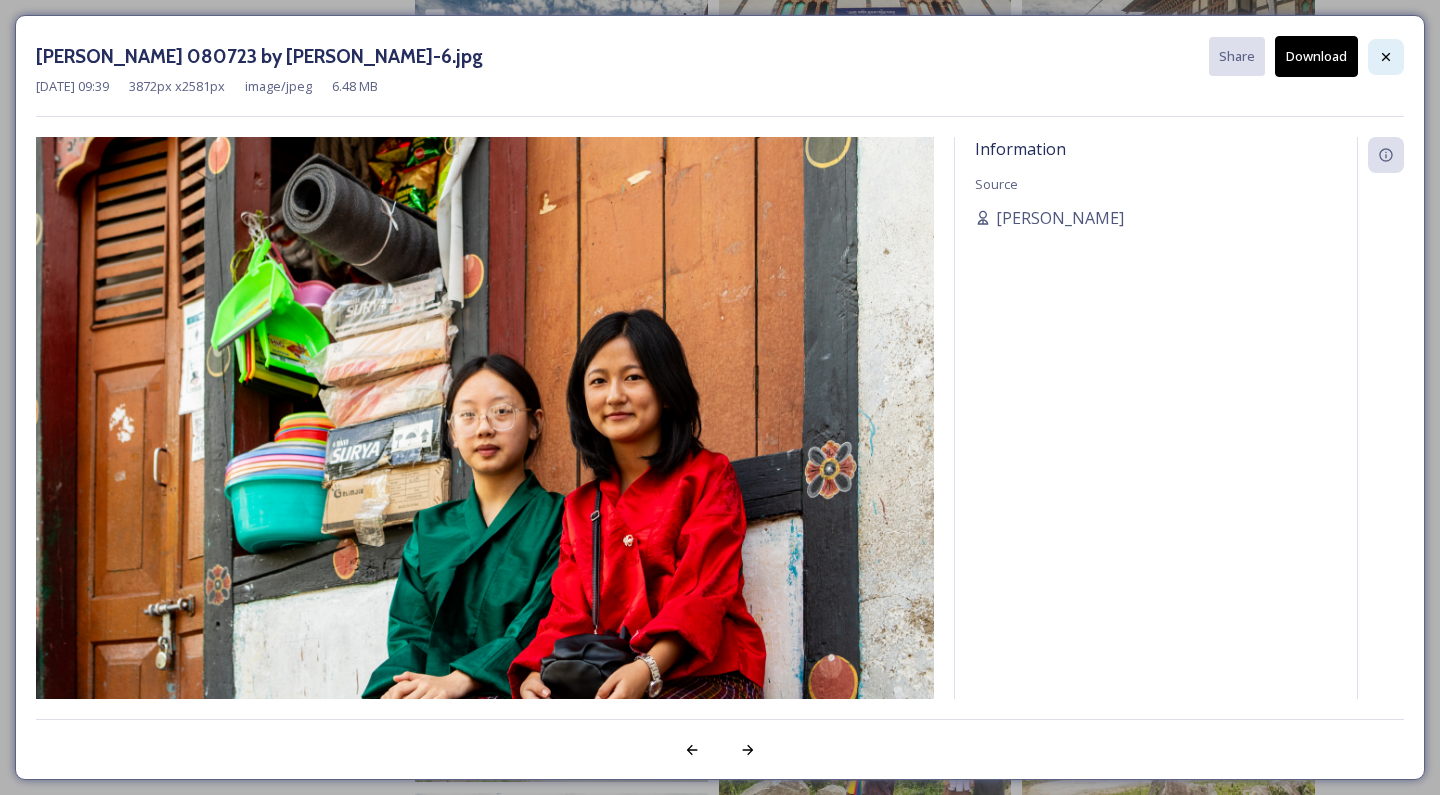 click 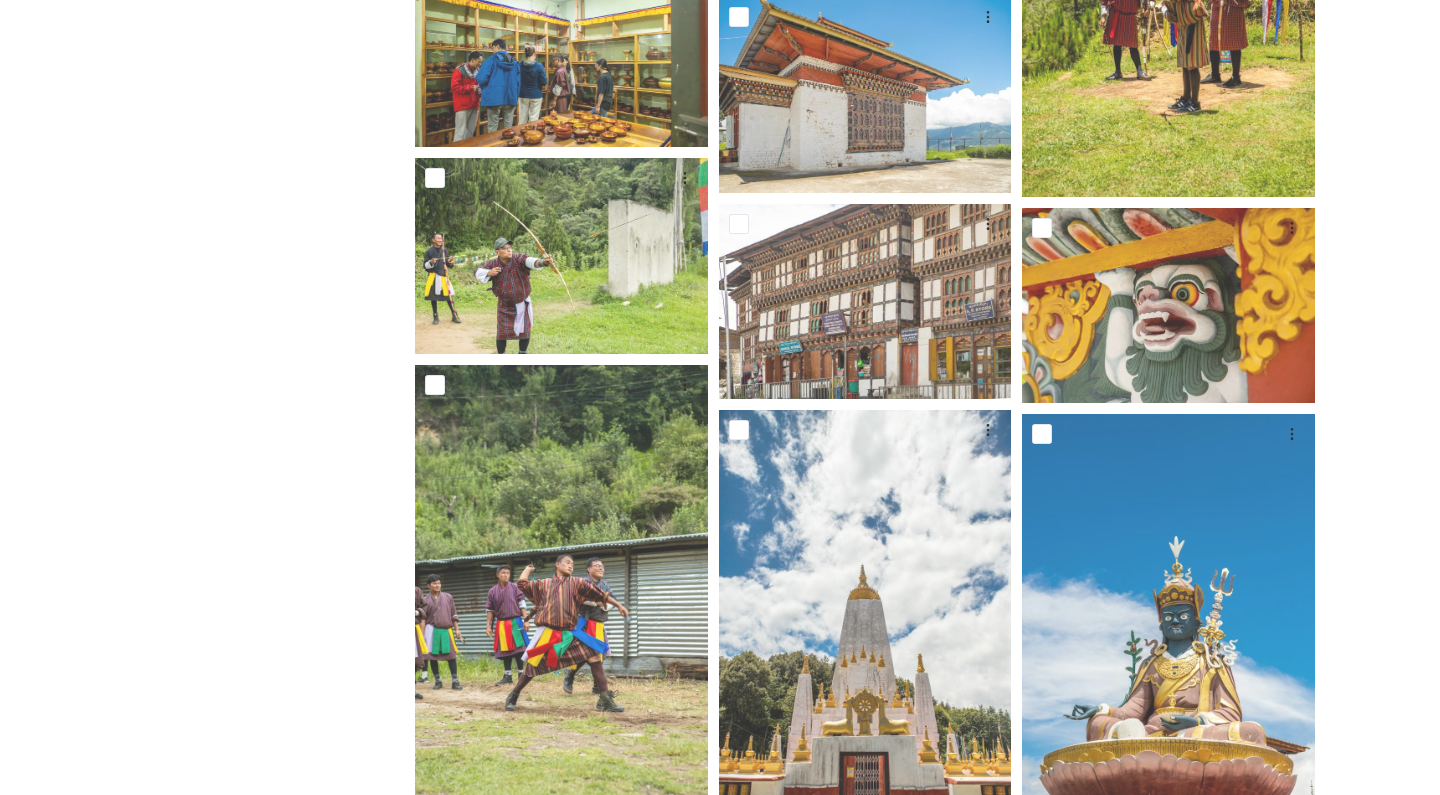 scroll, scrollTop: 17557, scrollLeft: 0, axis: vertical 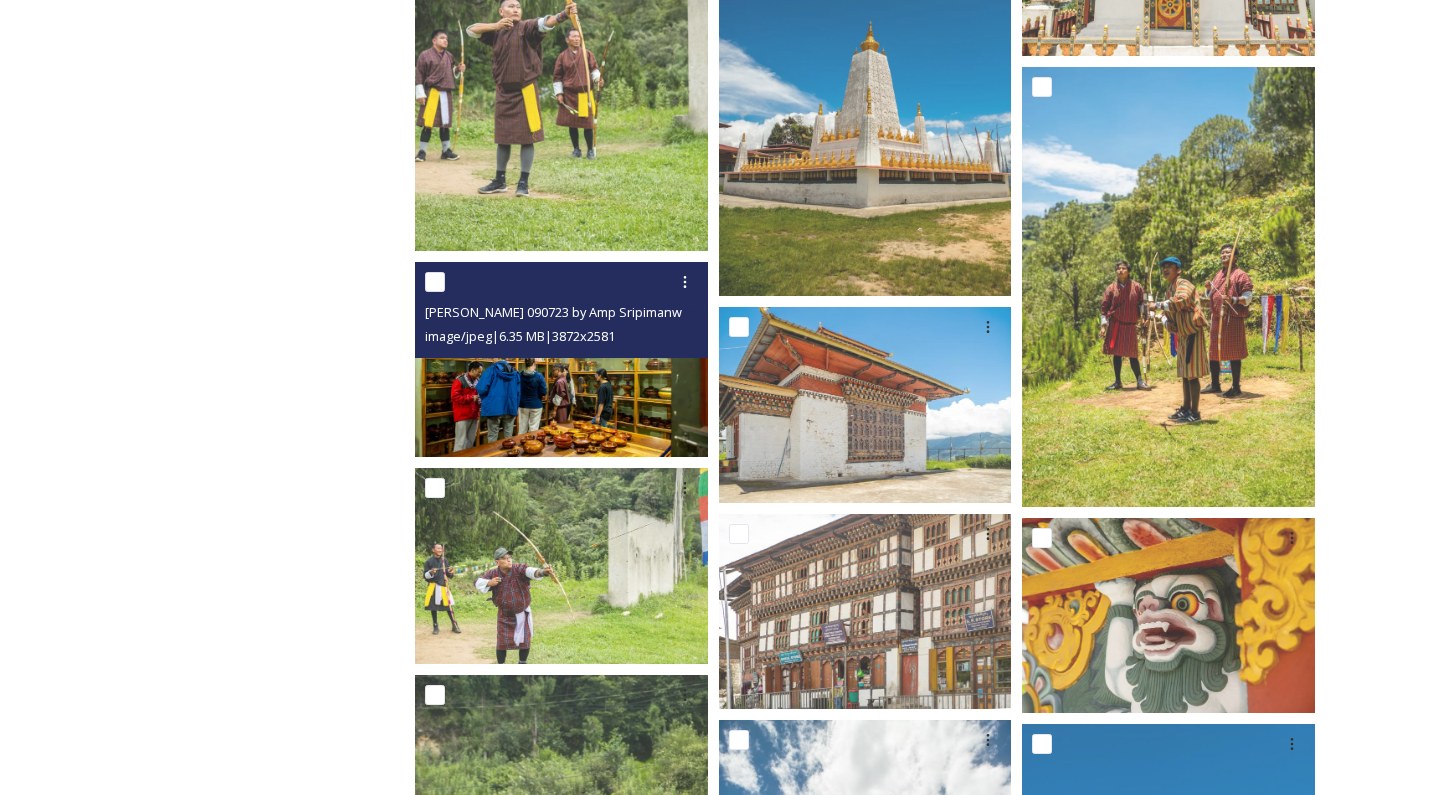 click at bounding box center [561, 359] 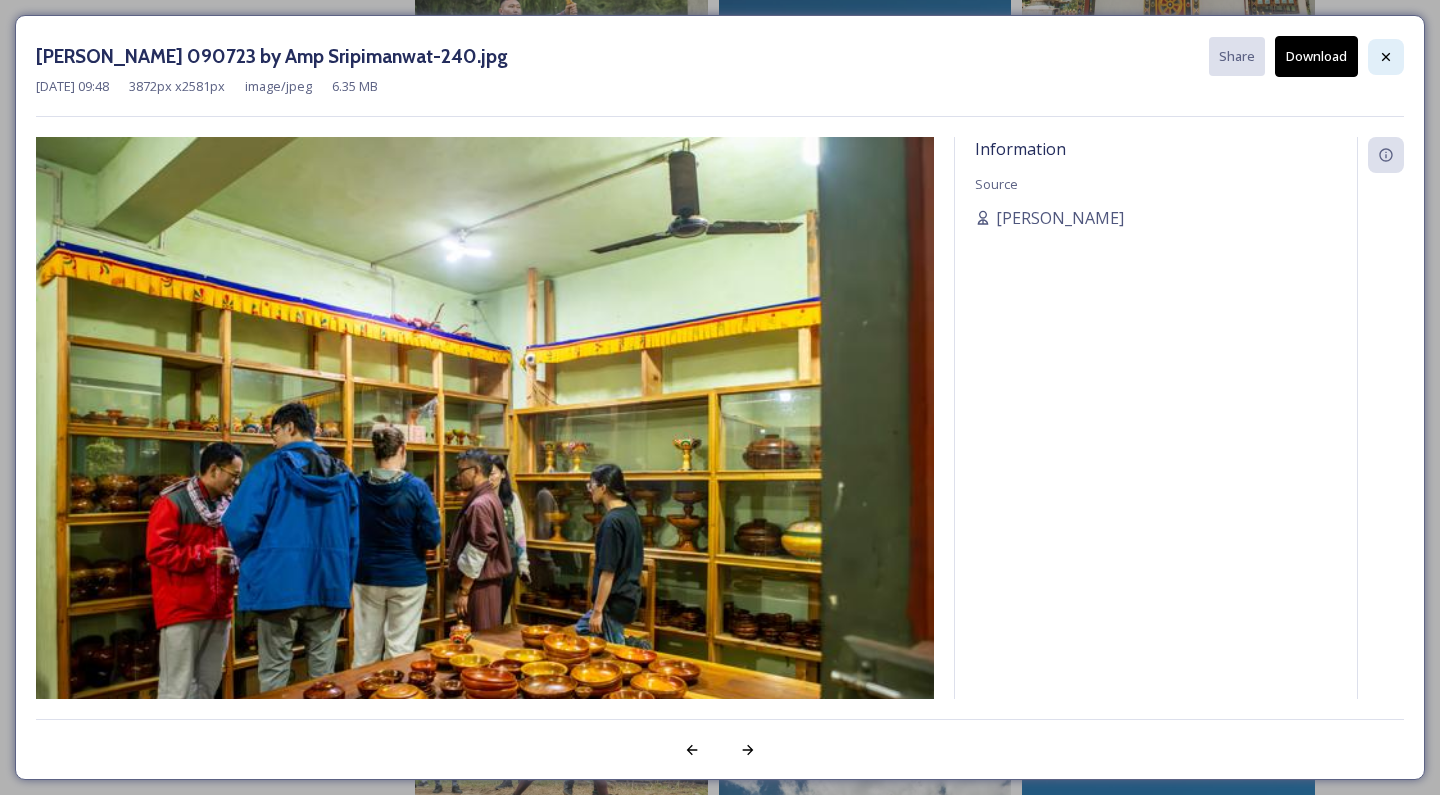 click 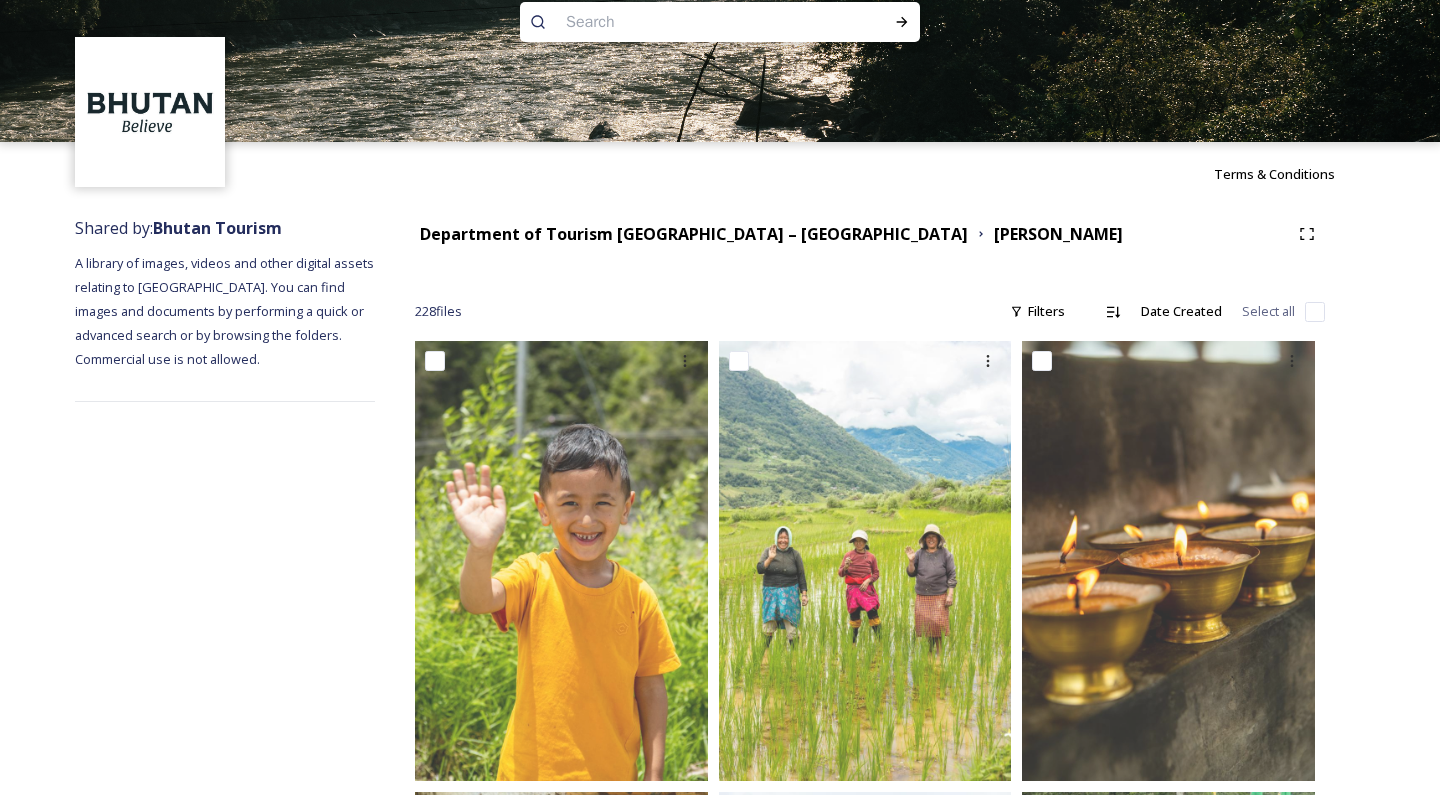 scroll, scrollTop: 530, scrollLeft: 0, axis: vertical 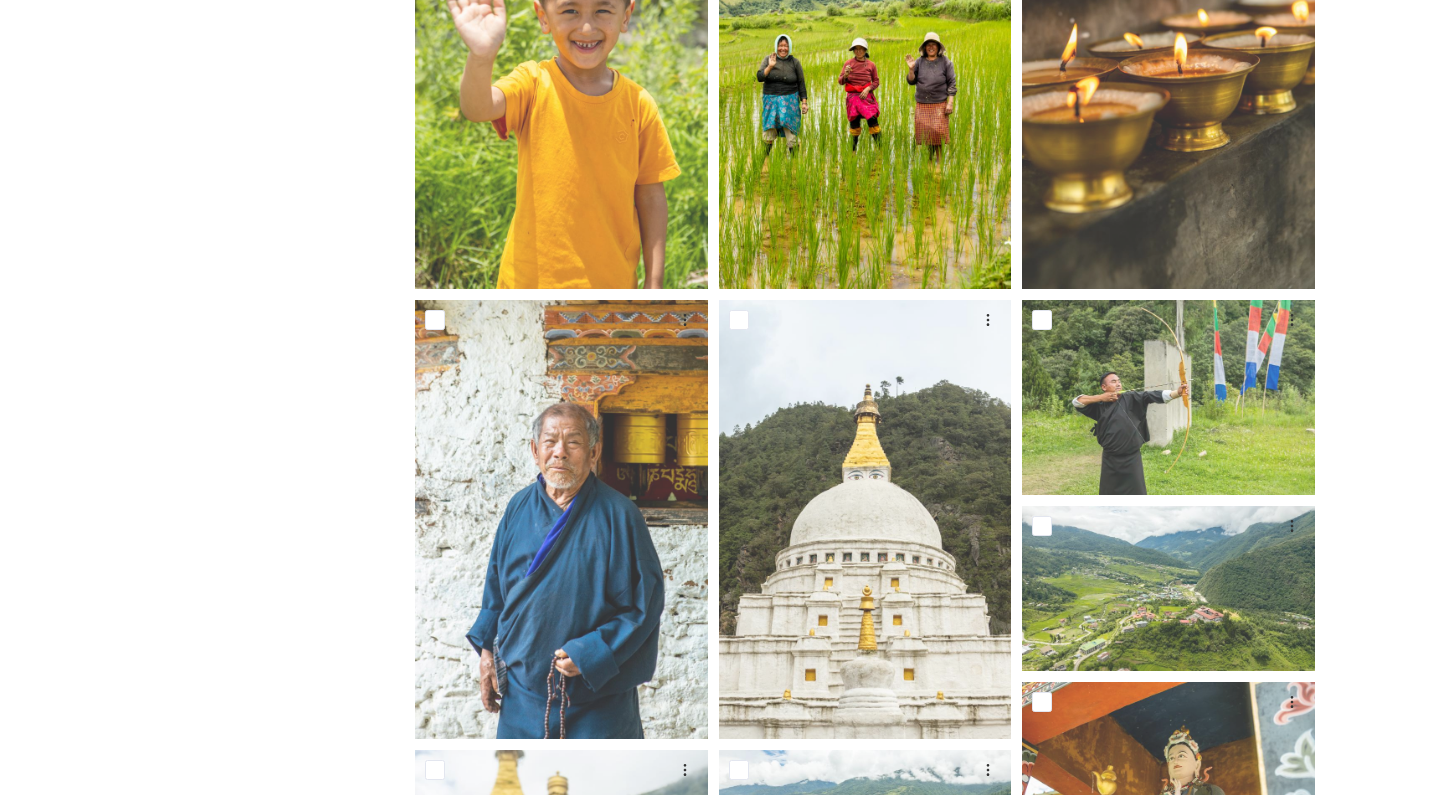 click at bounding box center (865, 69) 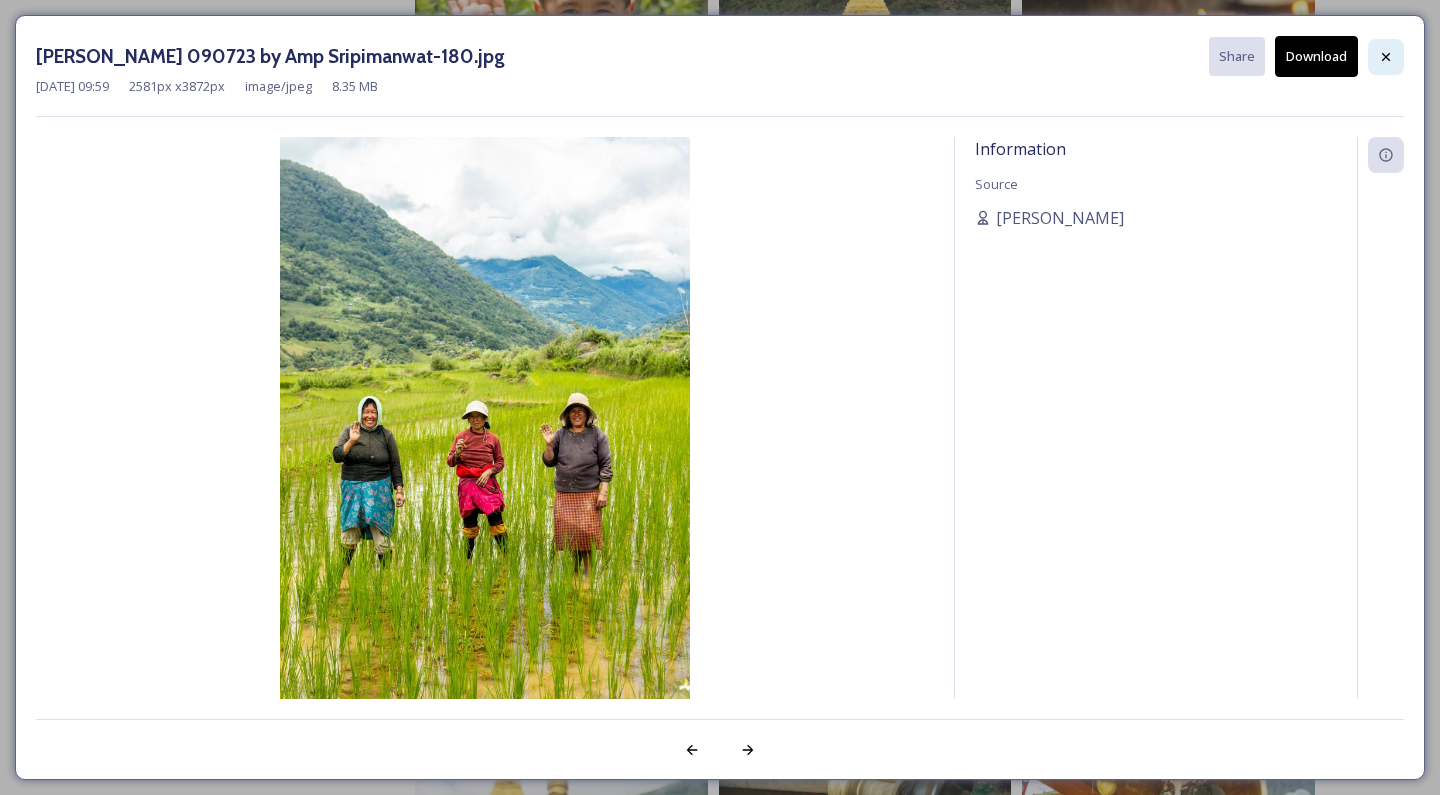 click 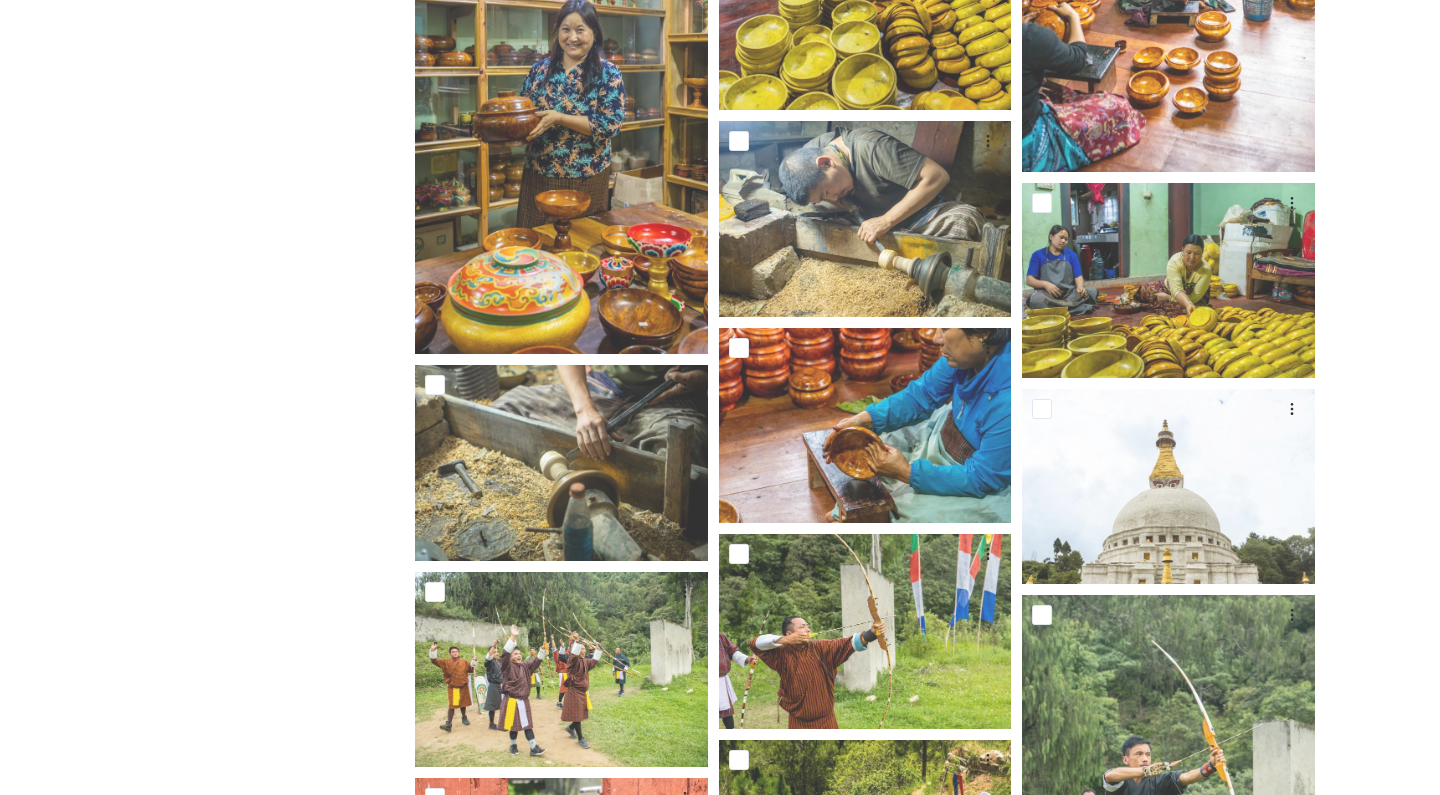 scroll, scrollTop: 3848, scrollLeft: 0, axis: vertical 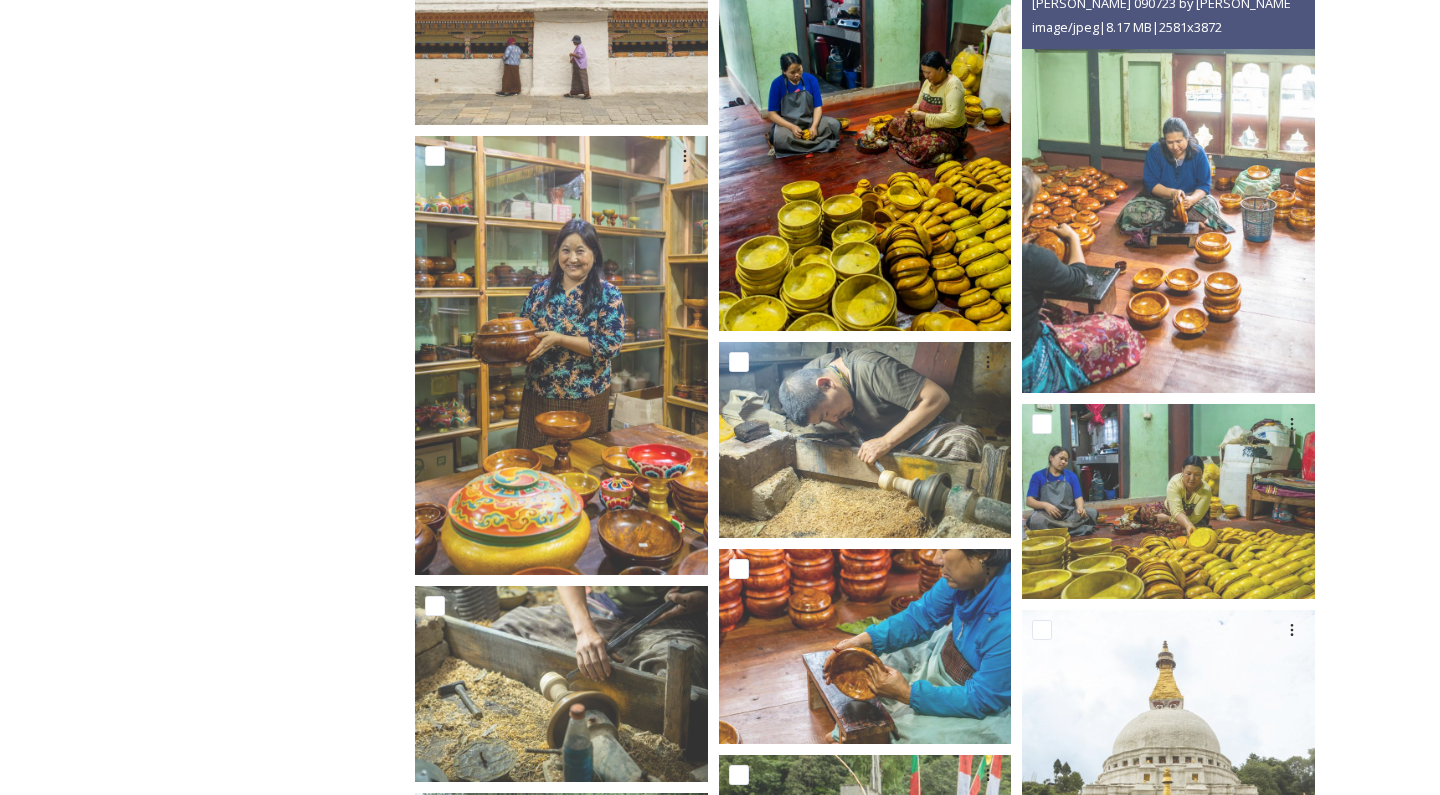 click at bounding box center (865, 112) 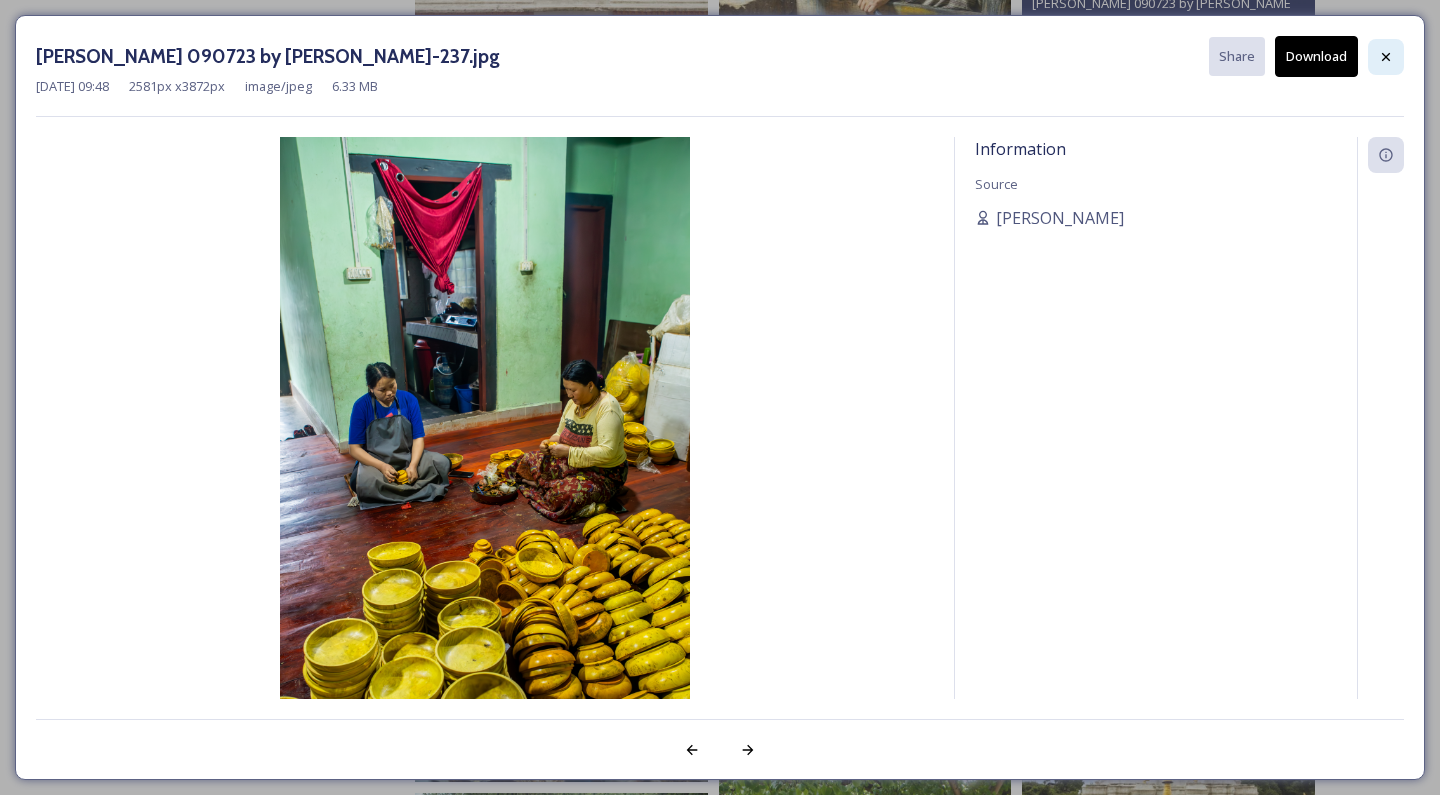 click at bounding box center [1386, 57] 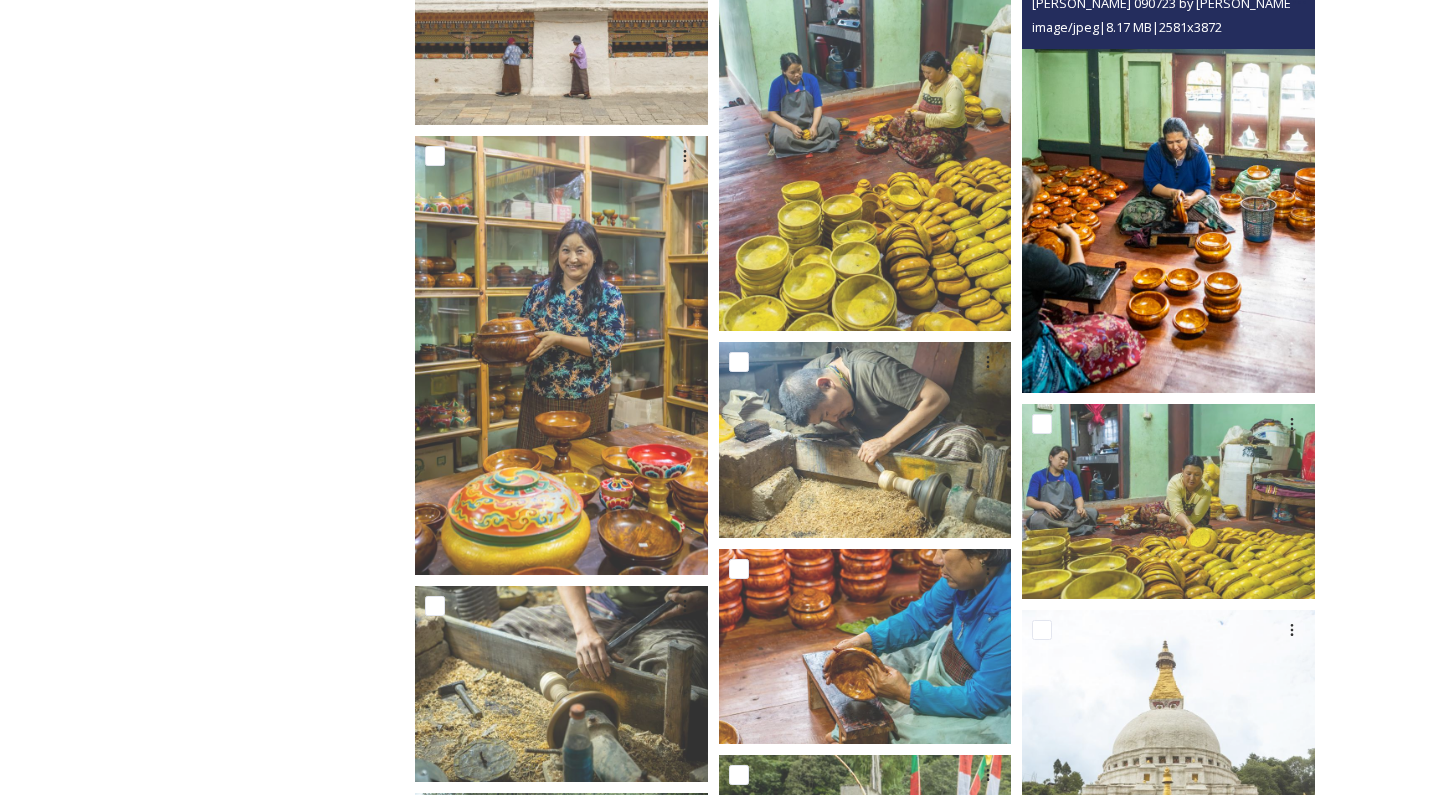 click at bounding box center [1168, 173] 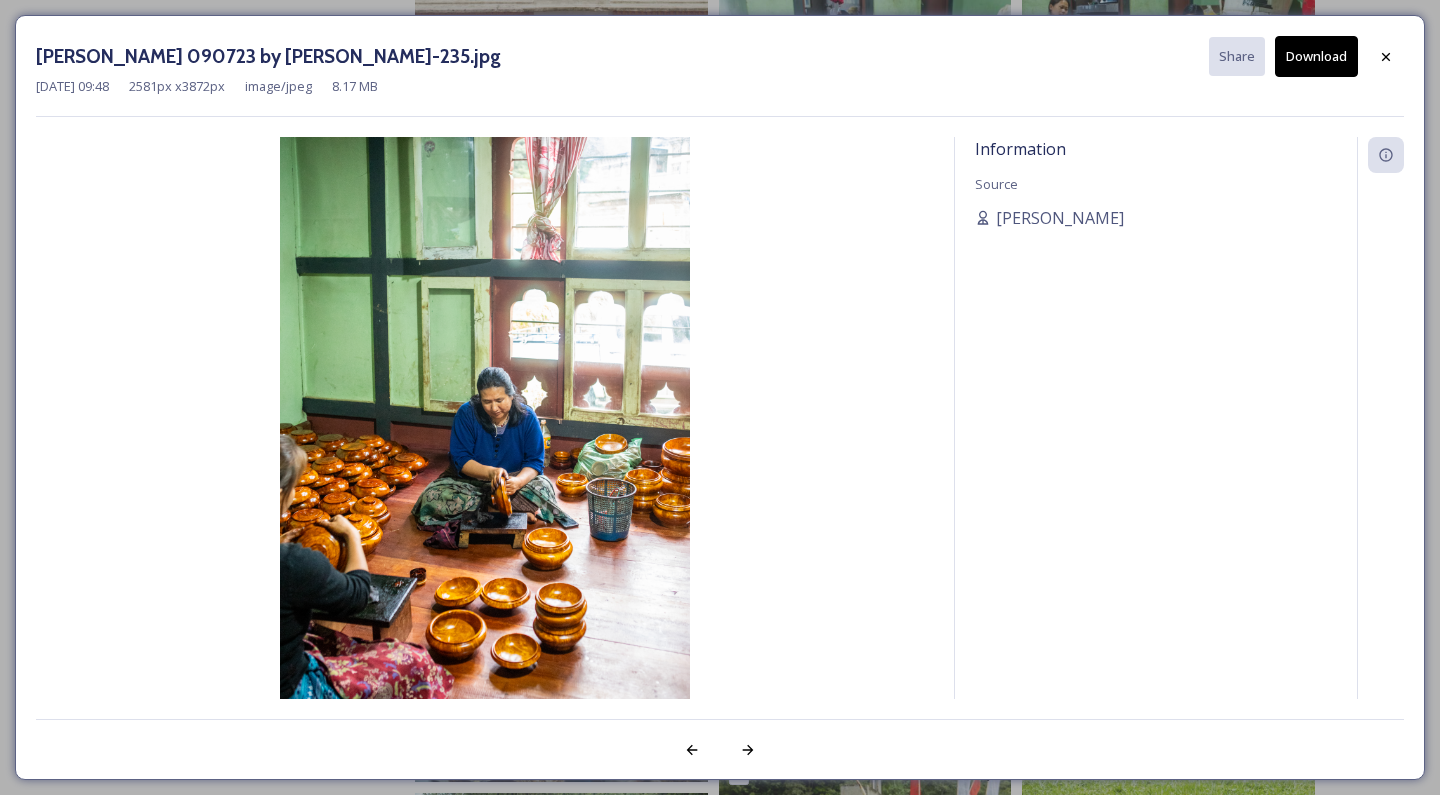 click on "Download" at bounding box center [1316, 56] 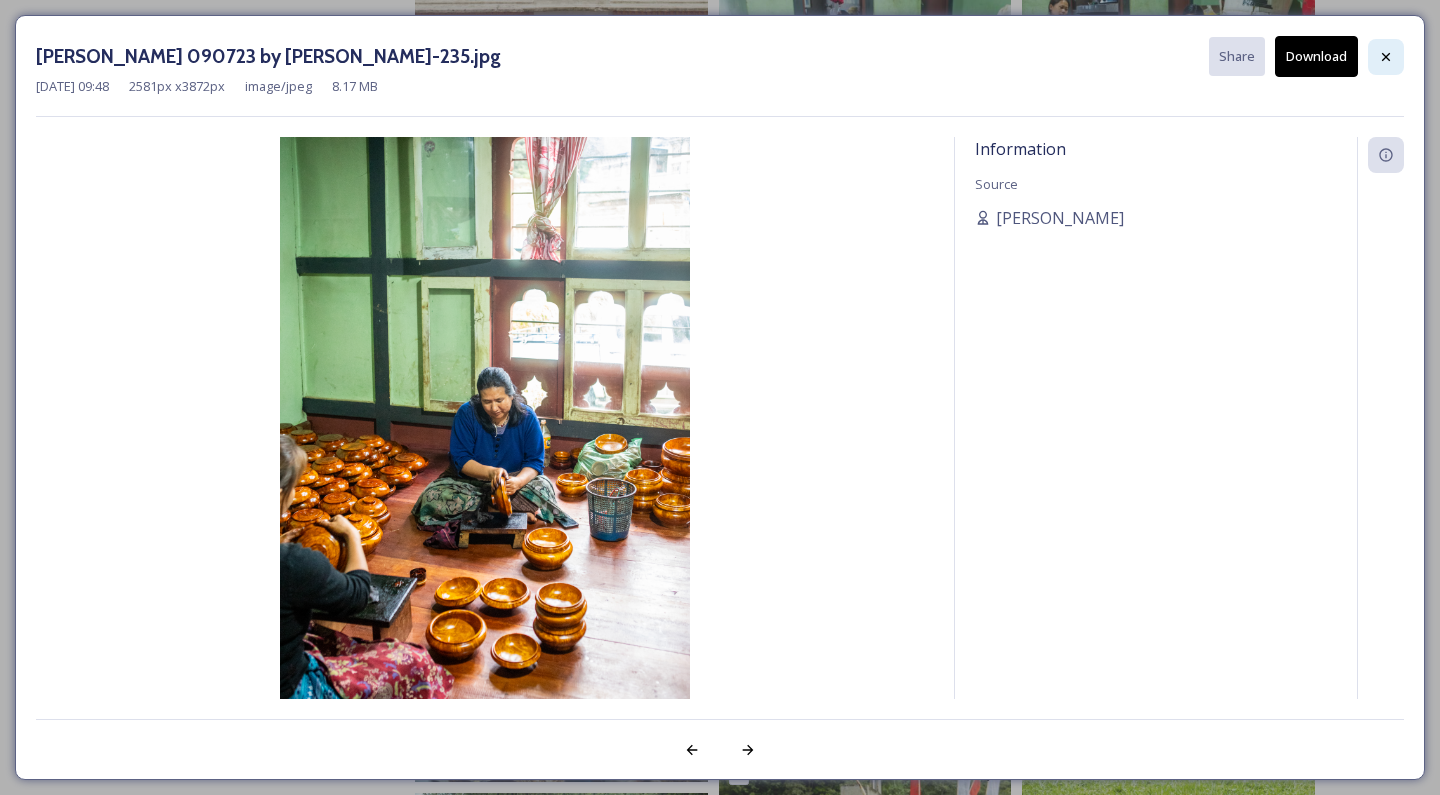 click 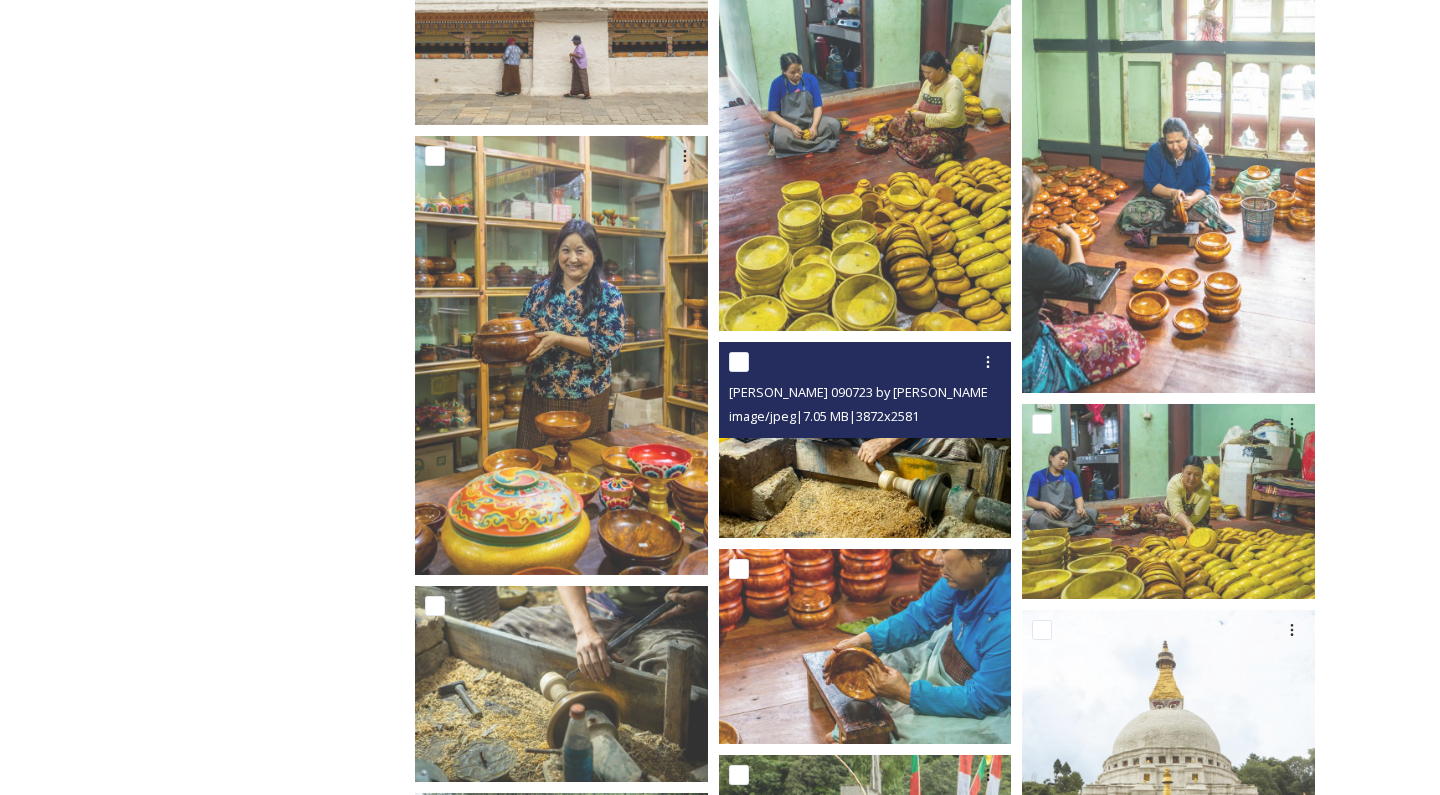 click on "[PERSON_NAME] 090723 by [PERSON_NAME]-230.jpg" at bounding box center [883, 392] 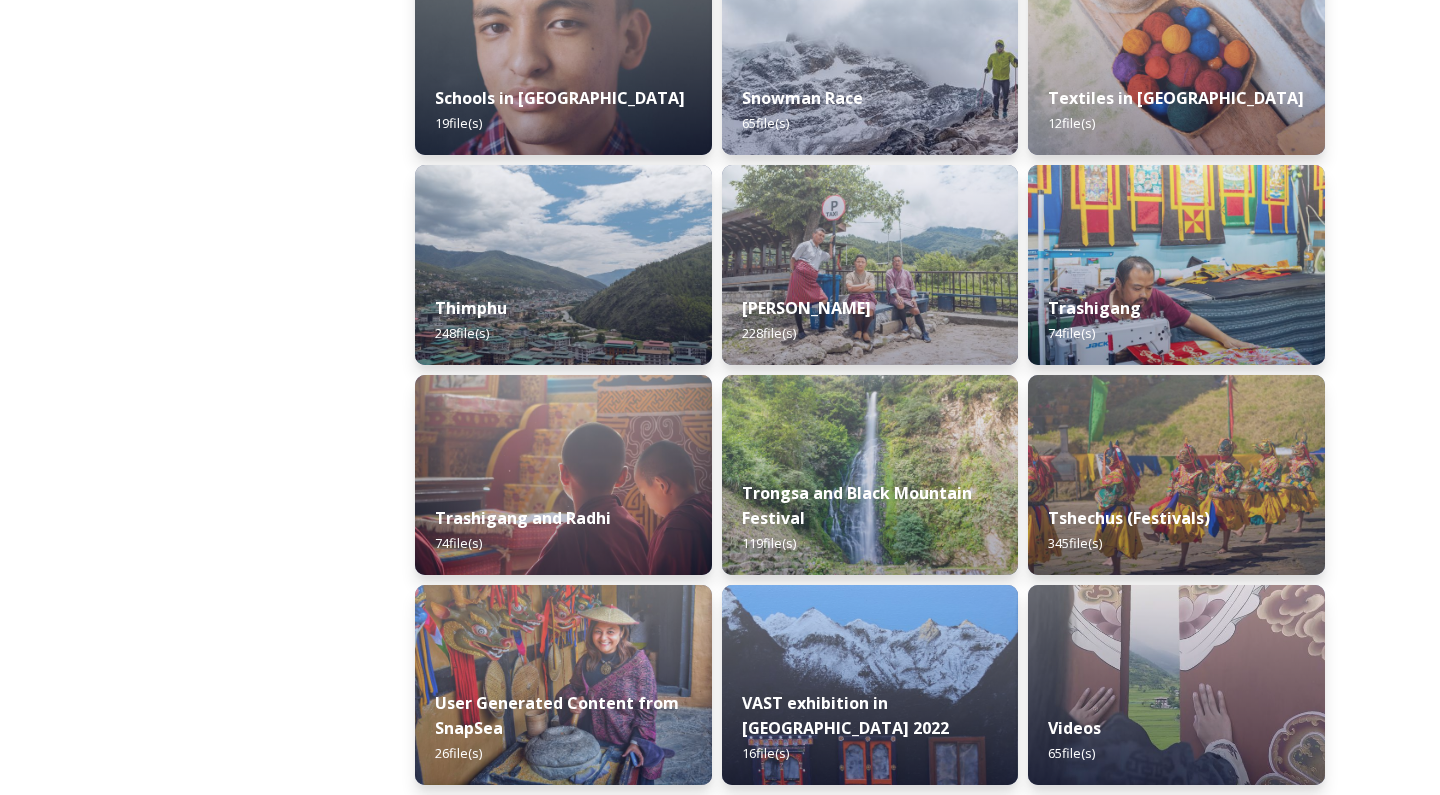 scroll, scrollTop: 2268, scrollLeft: 0, axis: vertical 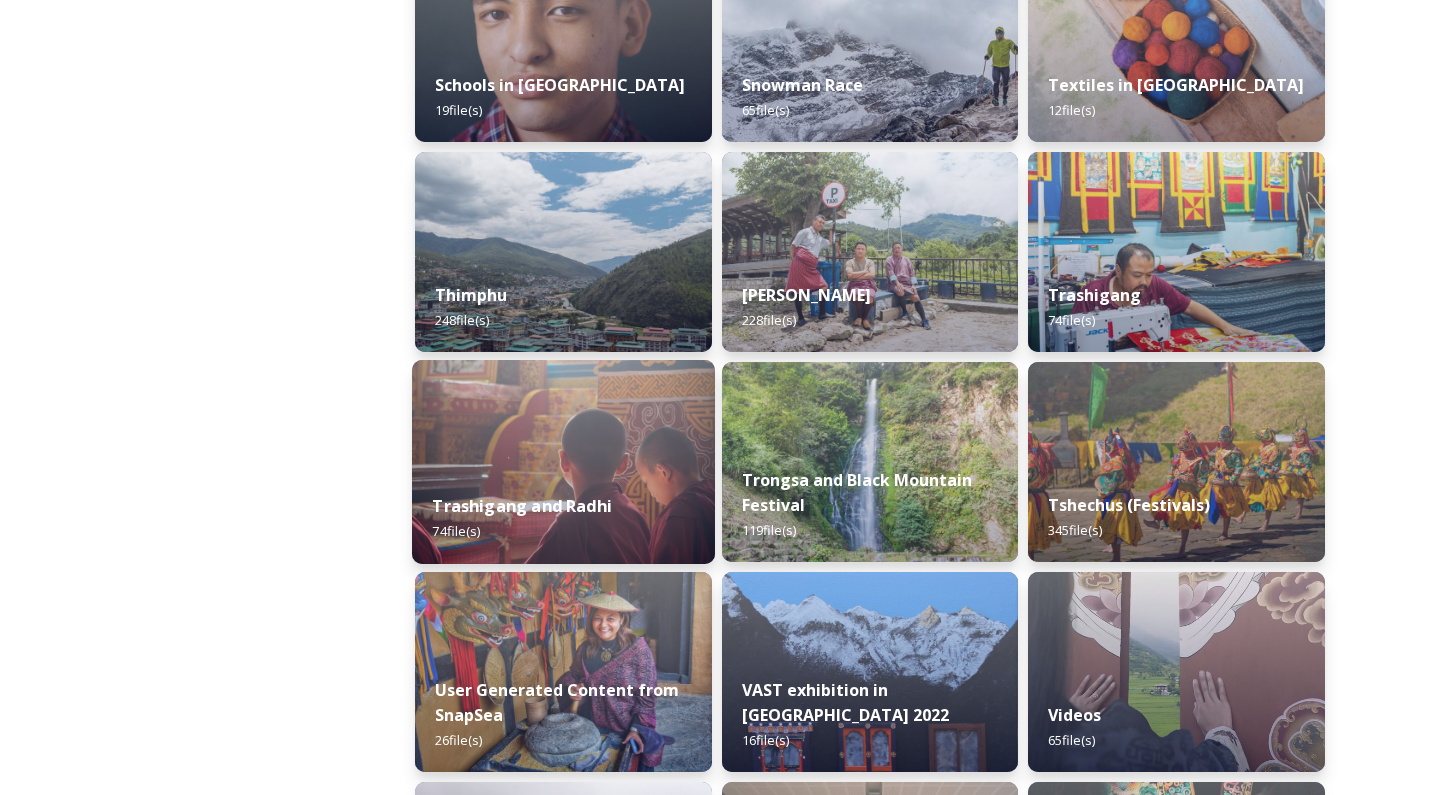 click on "Trashigang and Radhi" at bounding box center [522, 506] 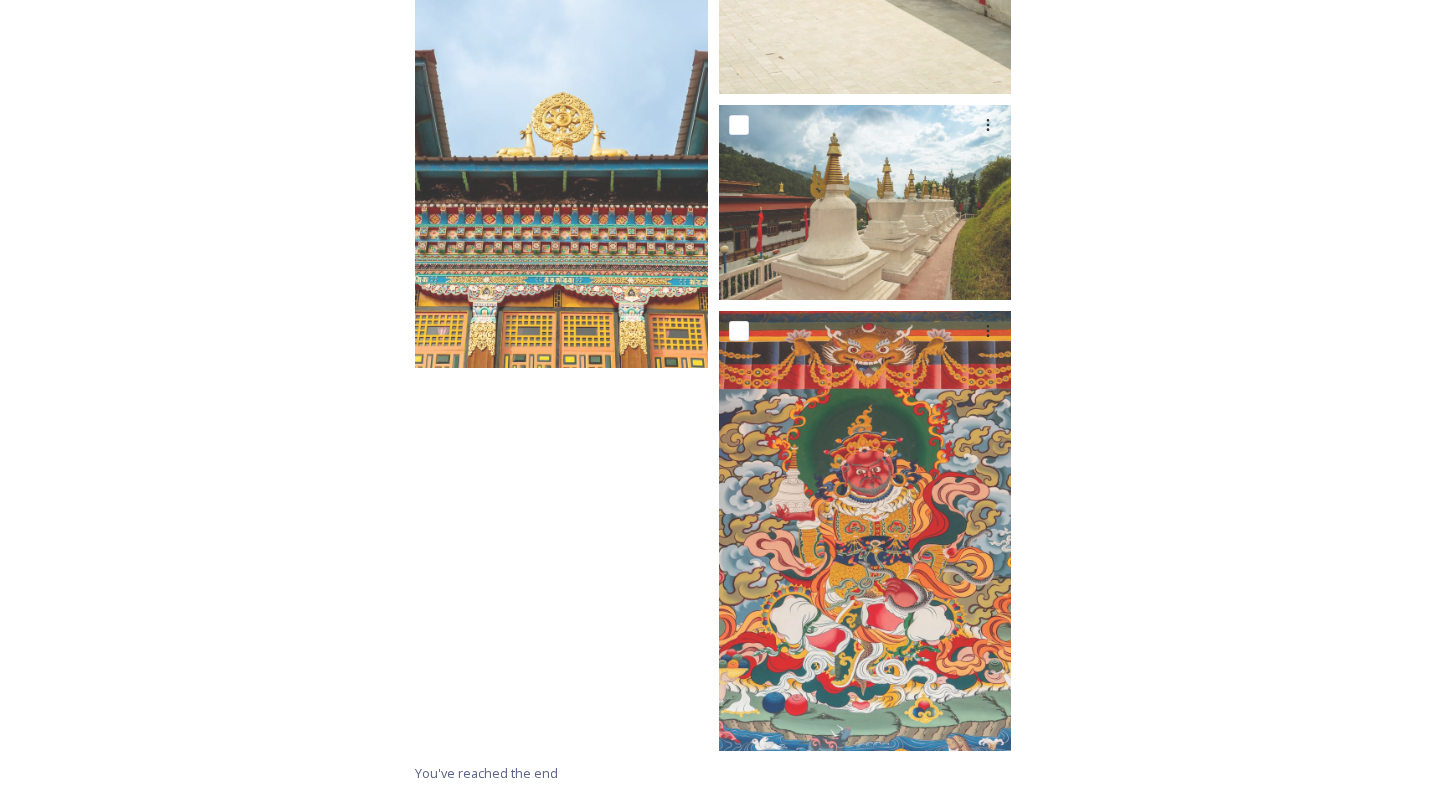 scroll, scrollTop: 6881, scrollLeft: 0, axis: vertical 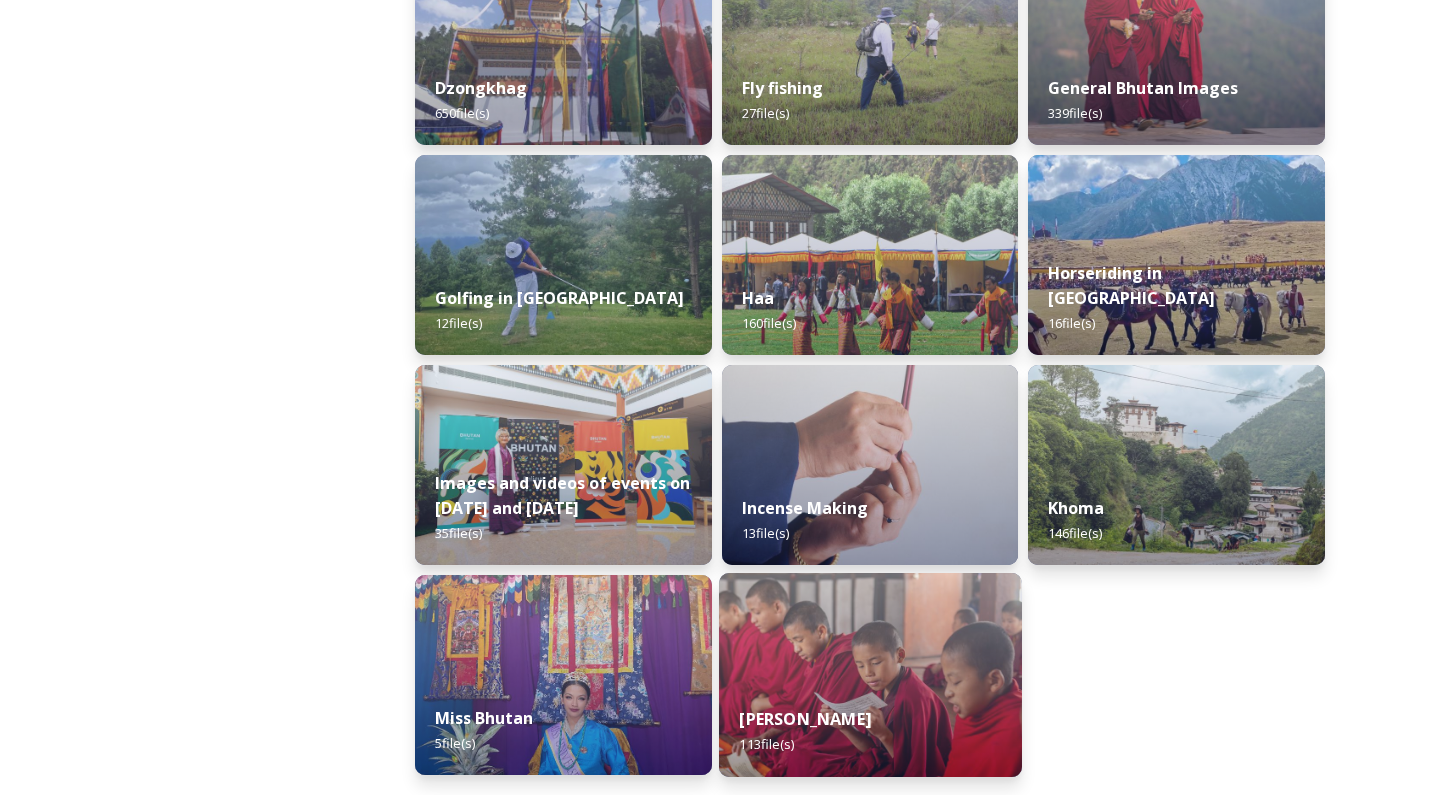 click on "[PERSON_NAME] 113  file(s)" at bounding box center [870, 731] 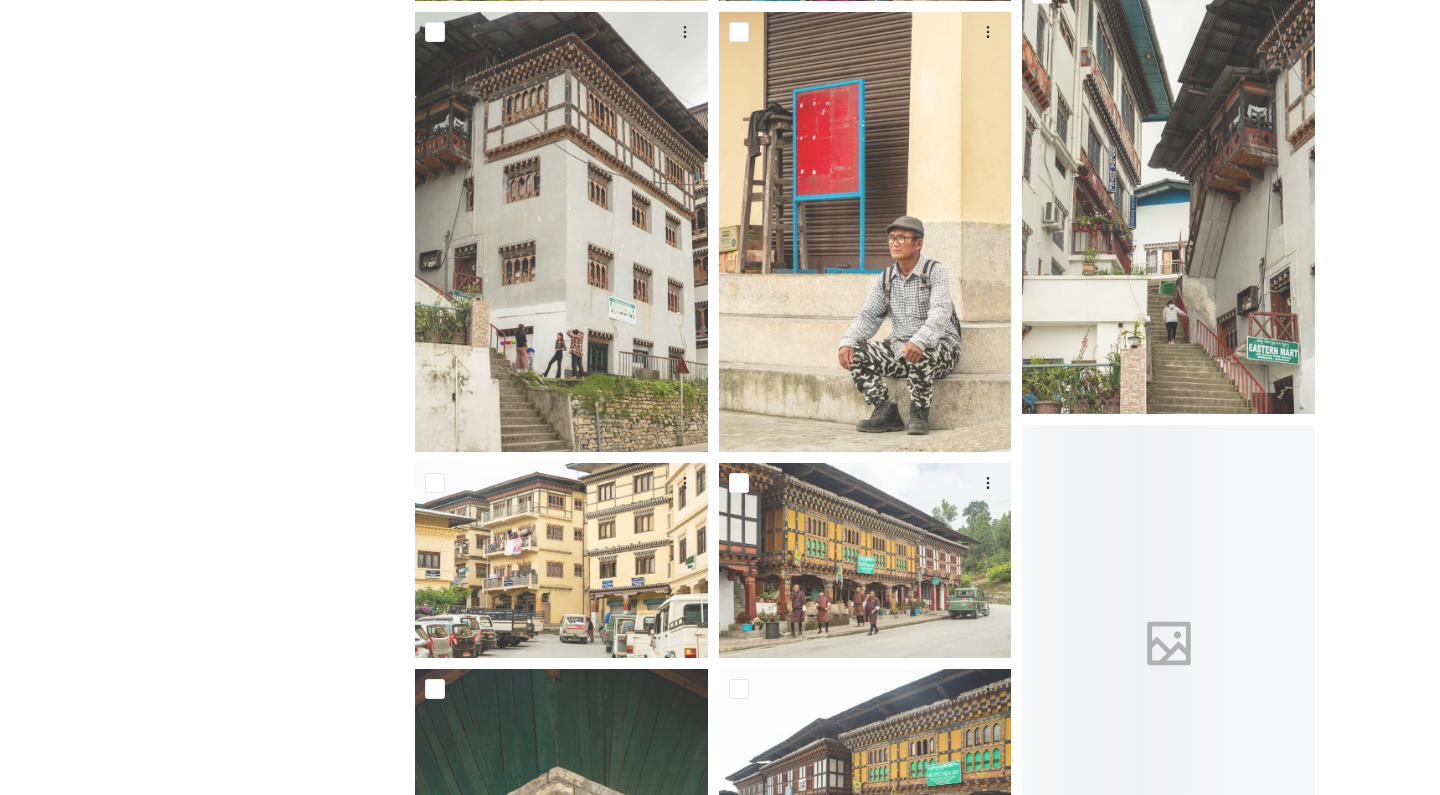 scroll, scrollTop: 5409, scrollLeft: 0, axis: vertical 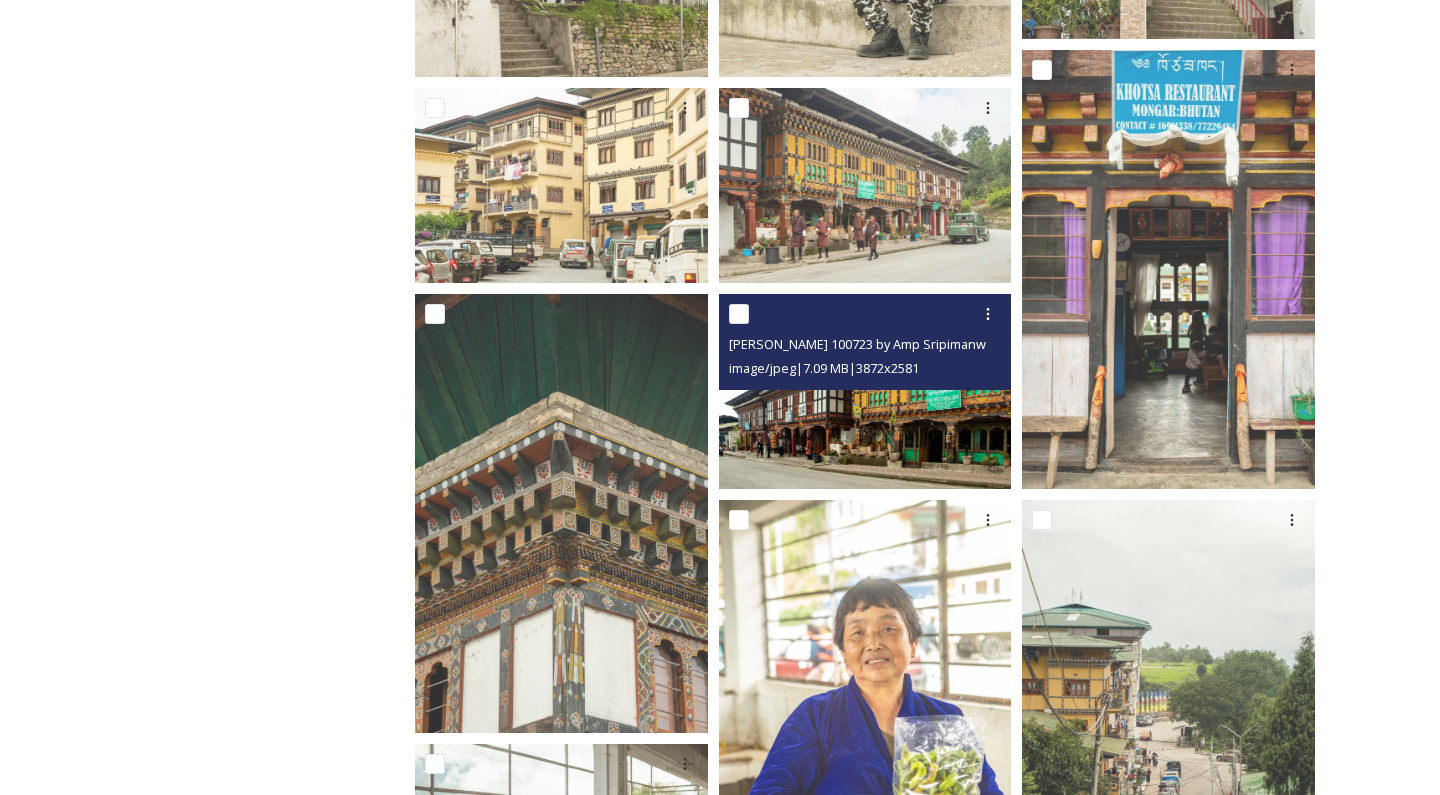 click at bounding box center (865, 391) 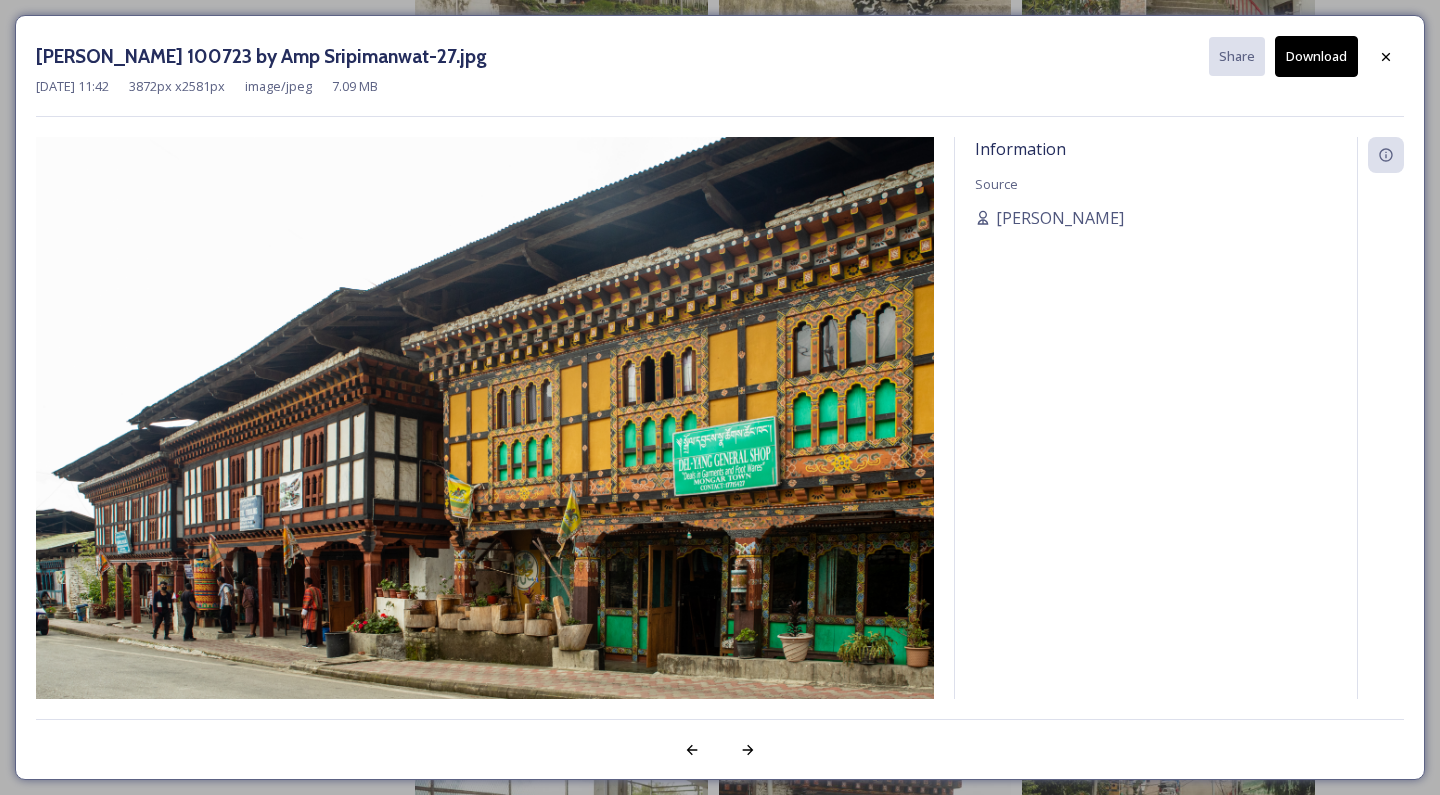 click on "Download" at bounding box center (1316, 56) 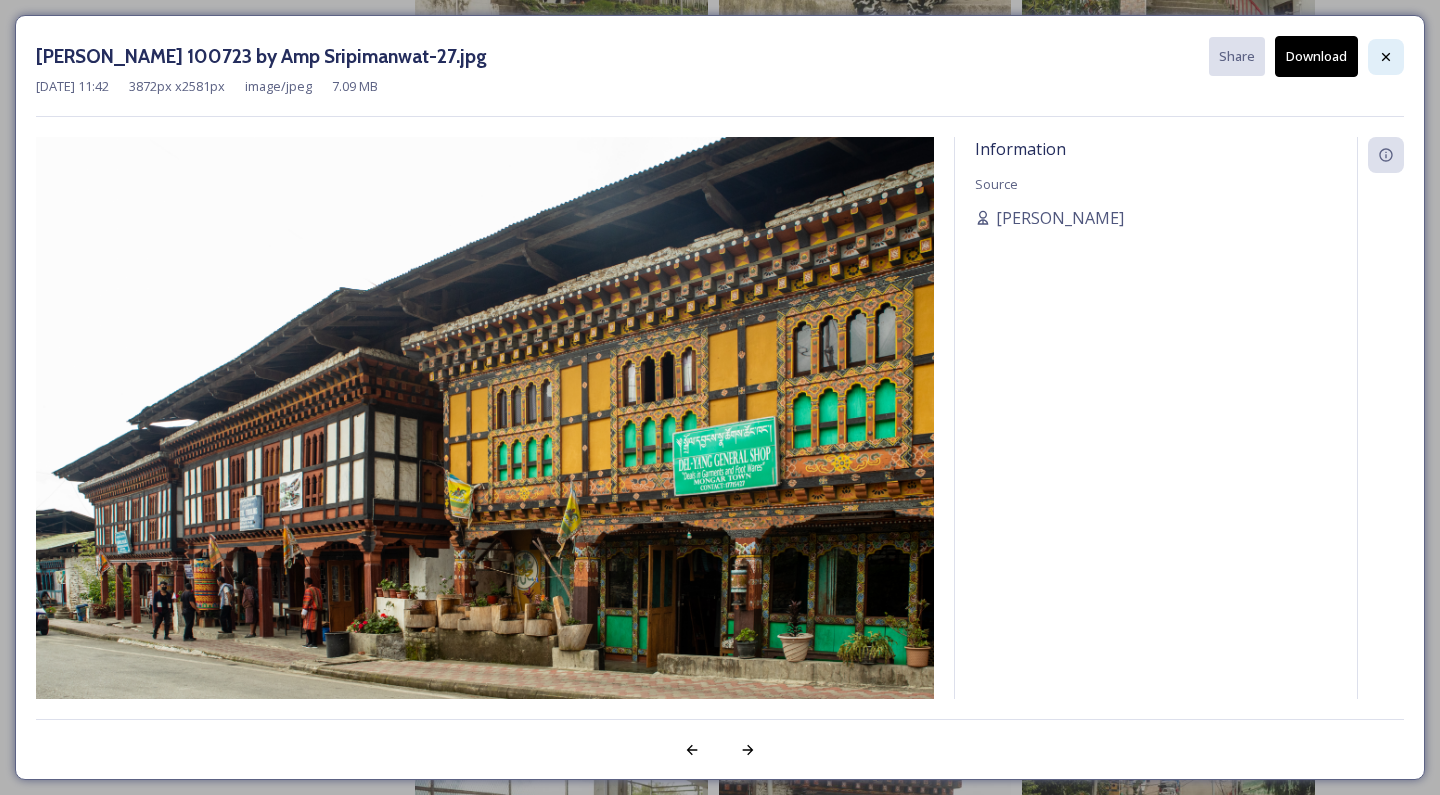 click 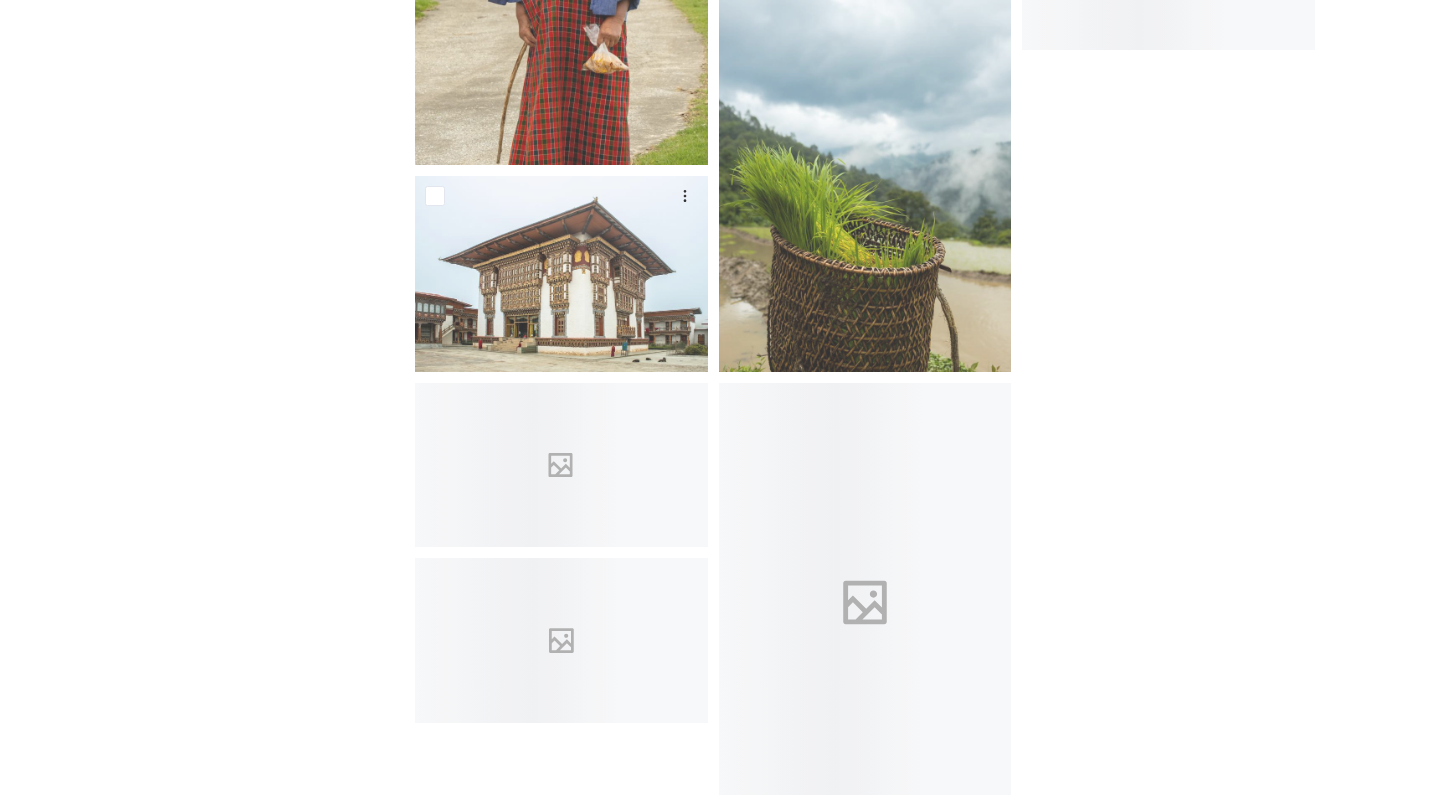 scroll, scrollTop: 10024, scrollLeft: 0, axis: vertical 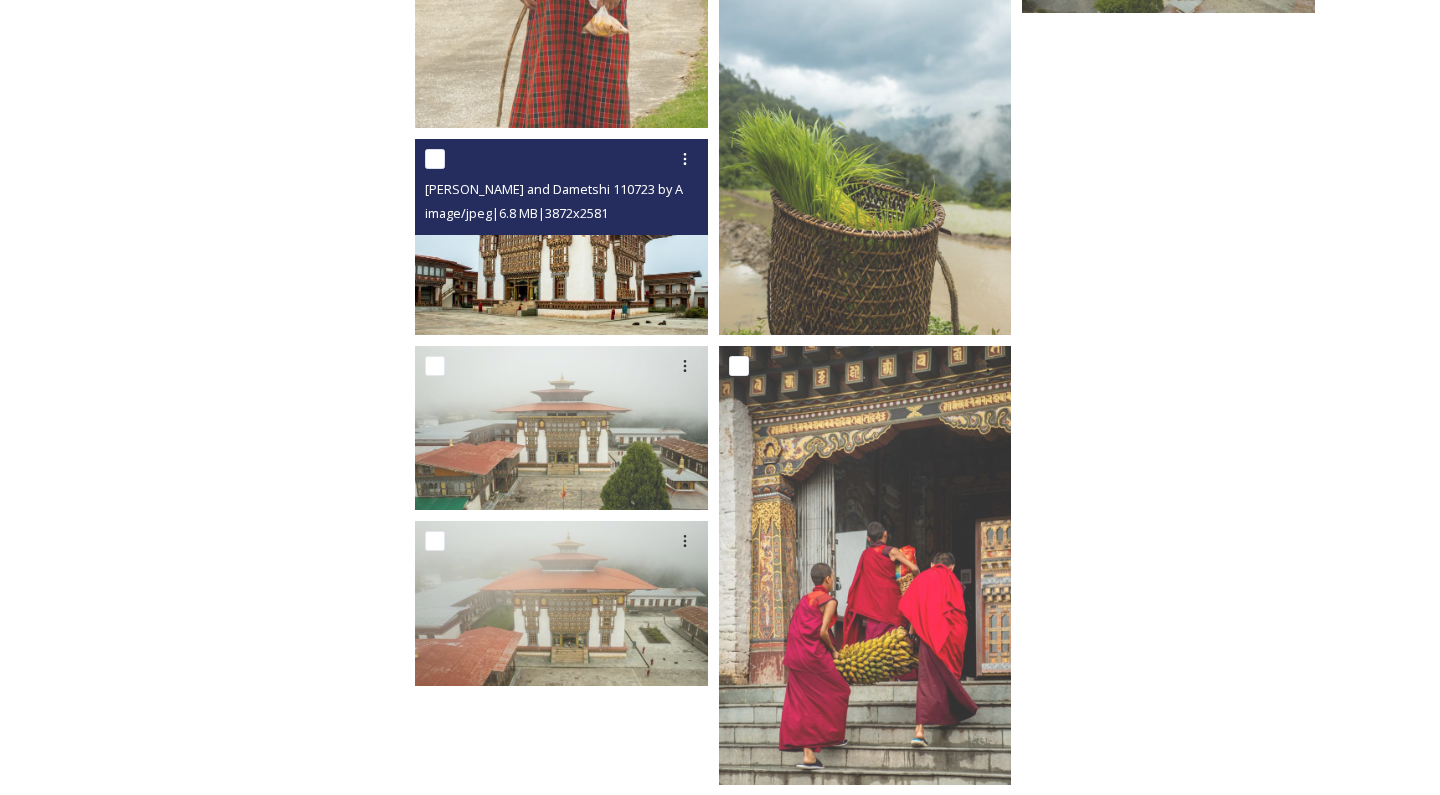 click at bounding box center [561, 236] 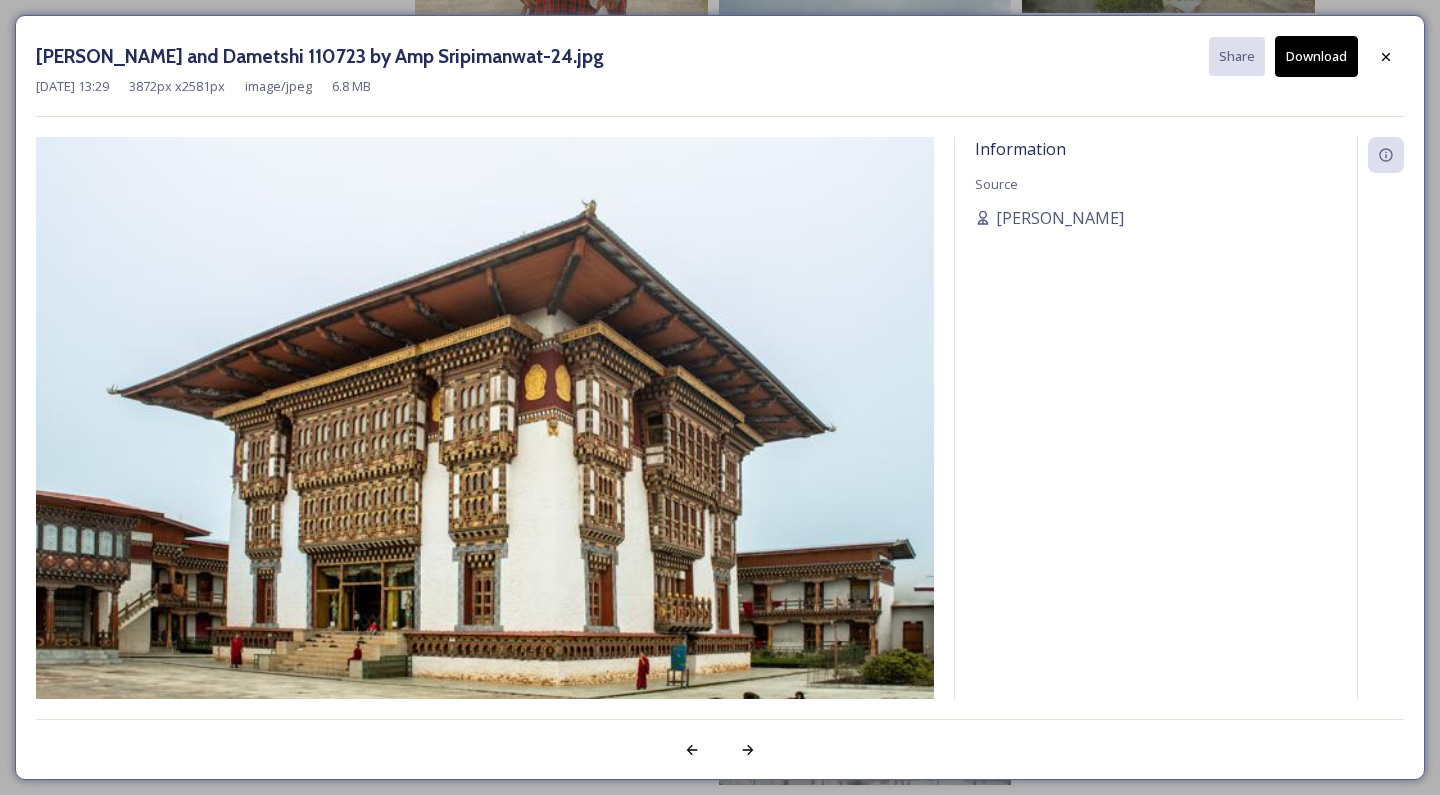 click on "Download" at bounding box center (1316, 56) 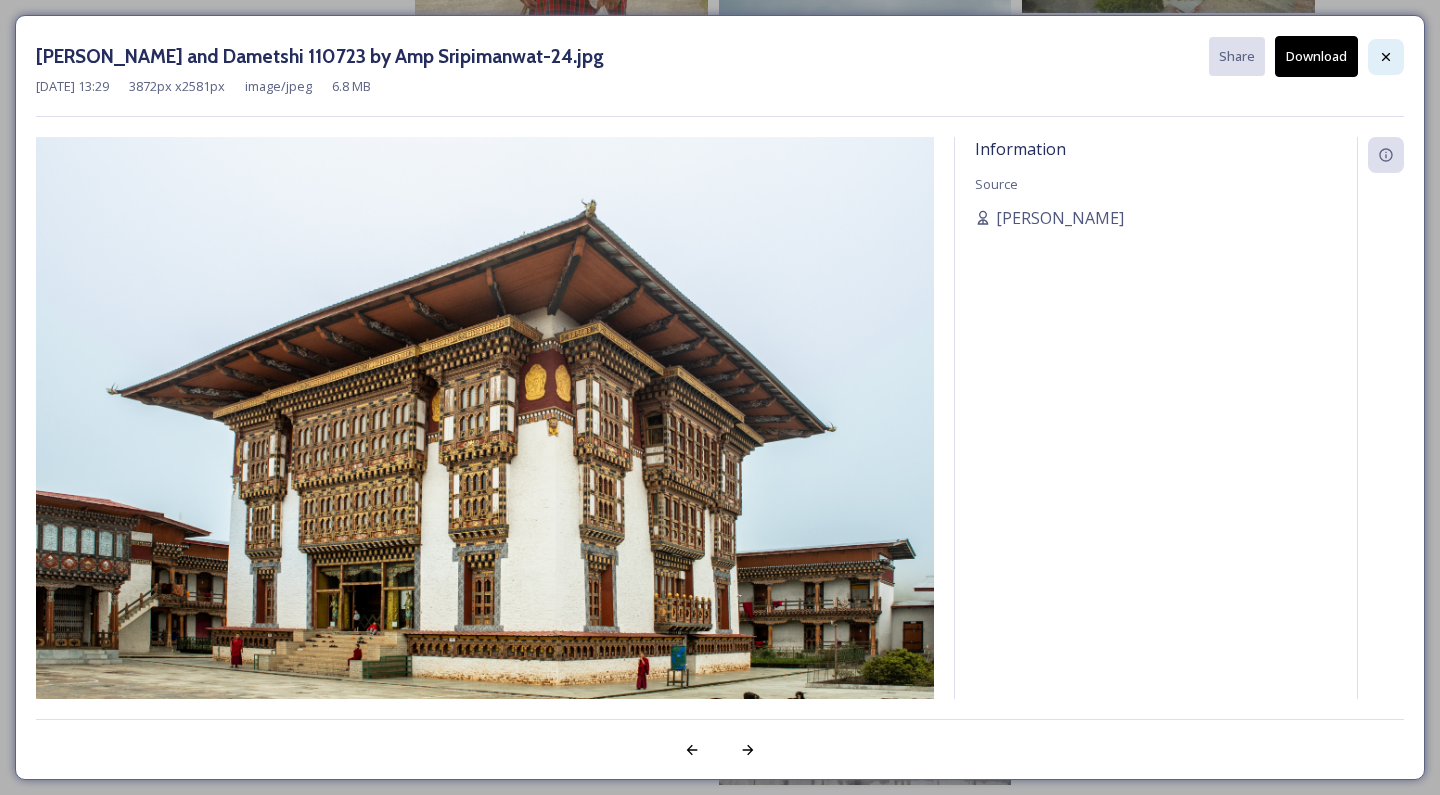 click 